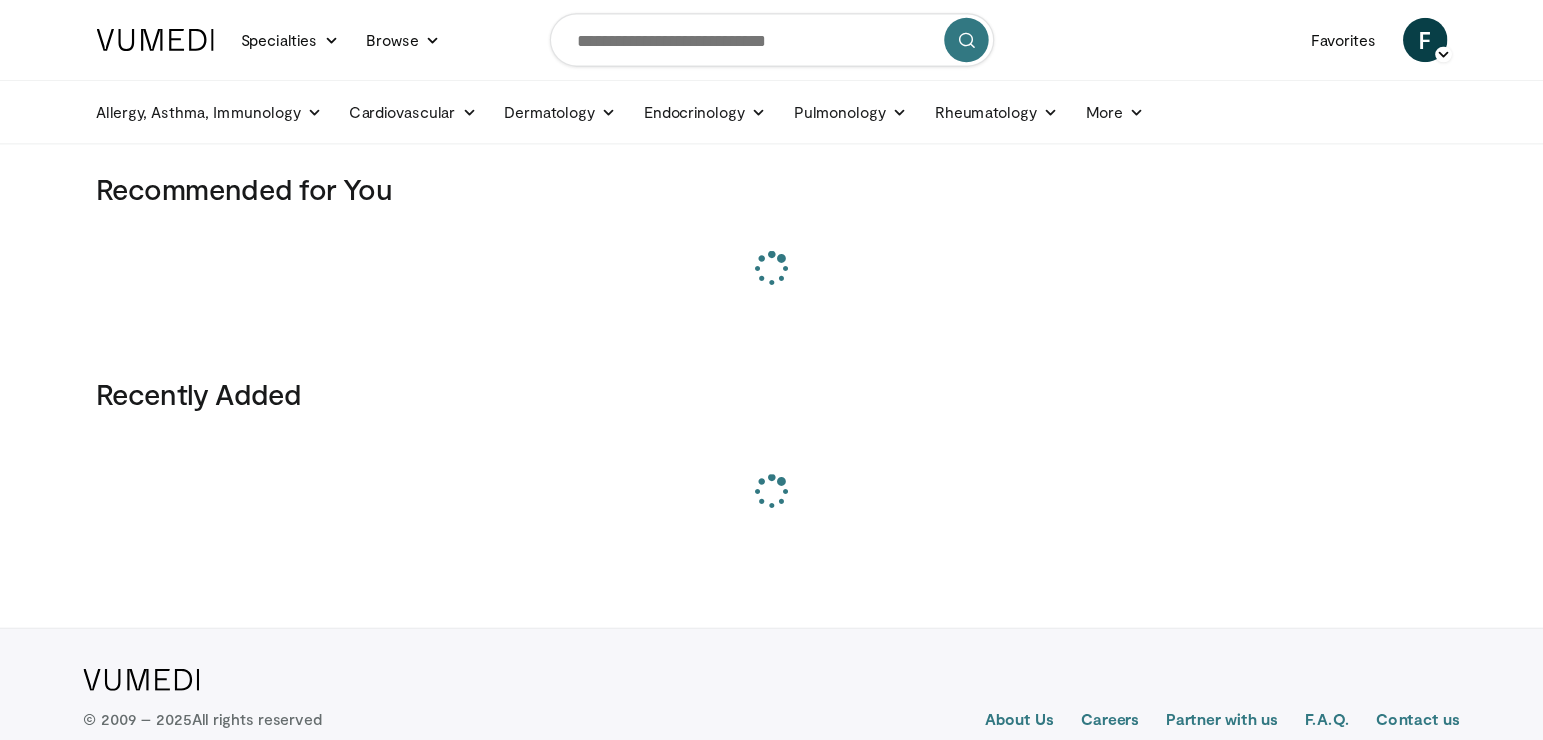 scroll, scrollTop: 0, scrollLeft: 0, axis: both 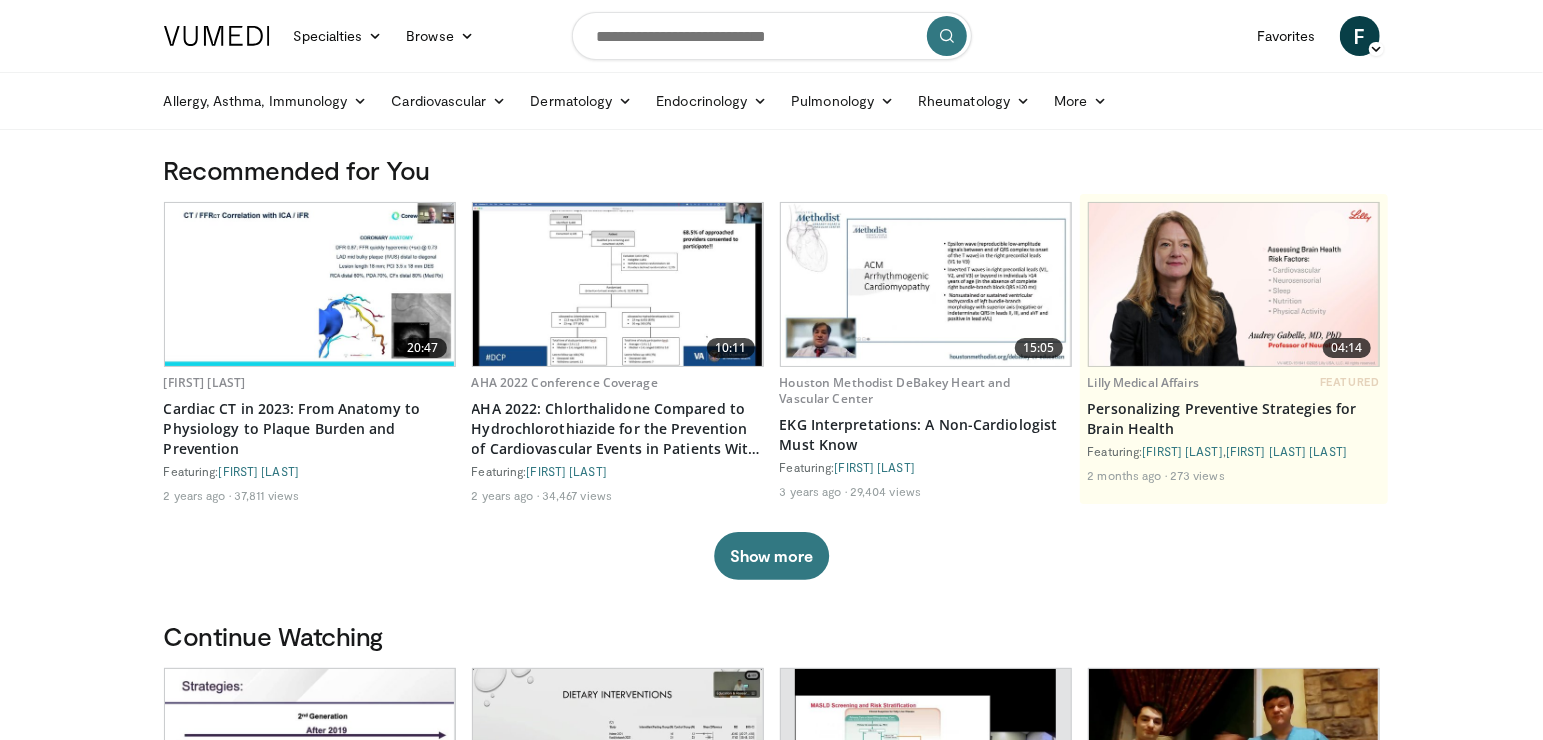 click at bounding box center [772, 36] 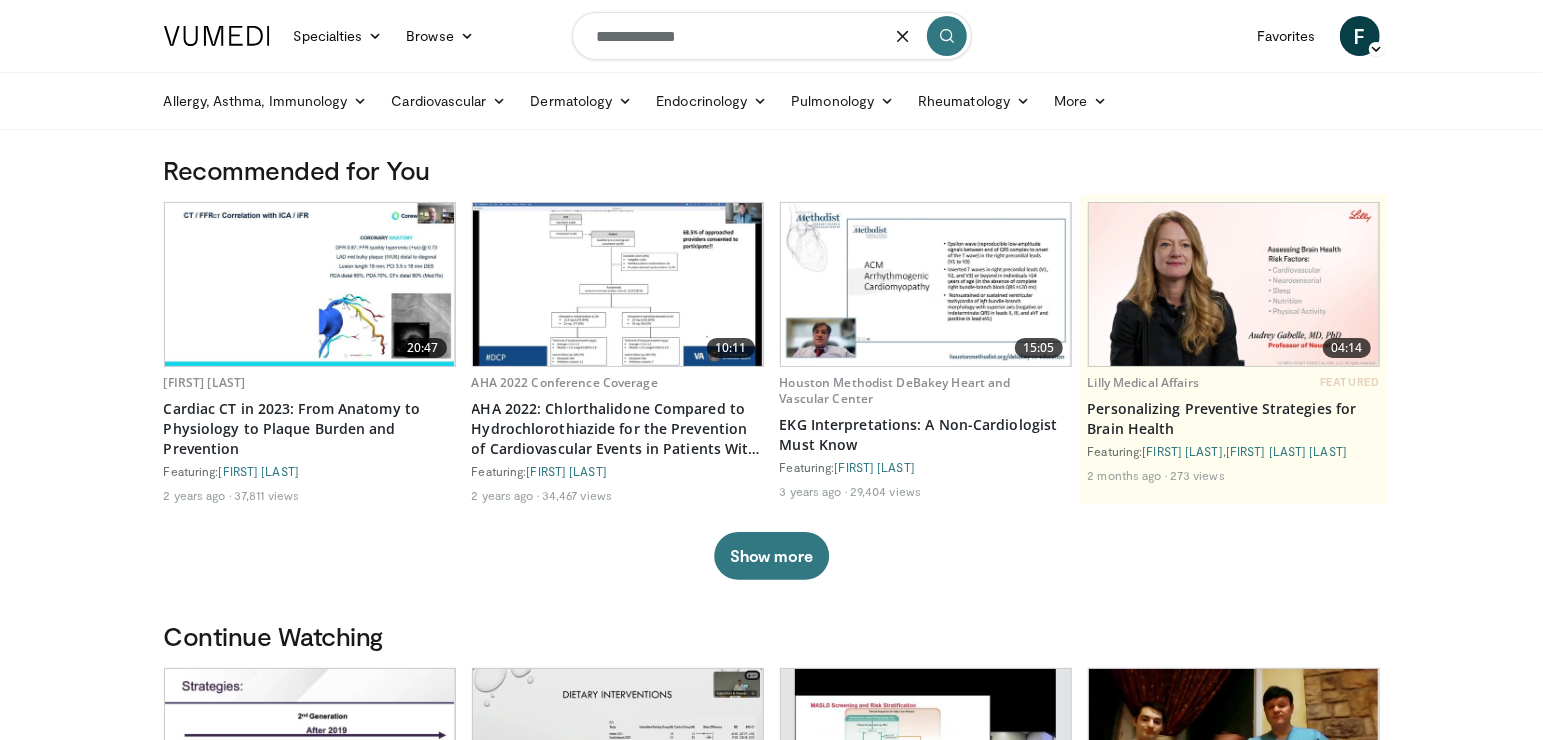 type on "**********" 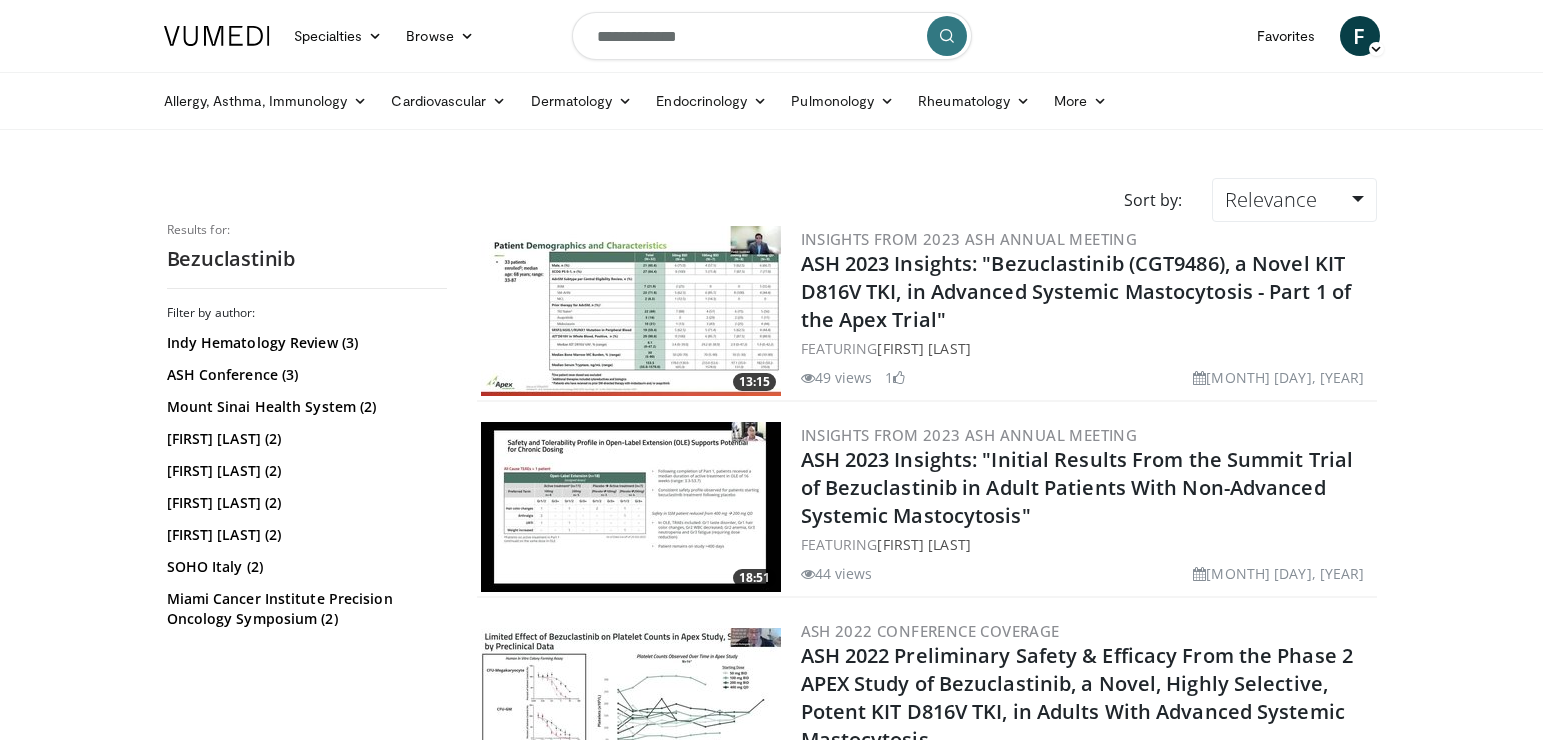 scroll, scrollTop: 0, scrollLeft: 0, axis: both 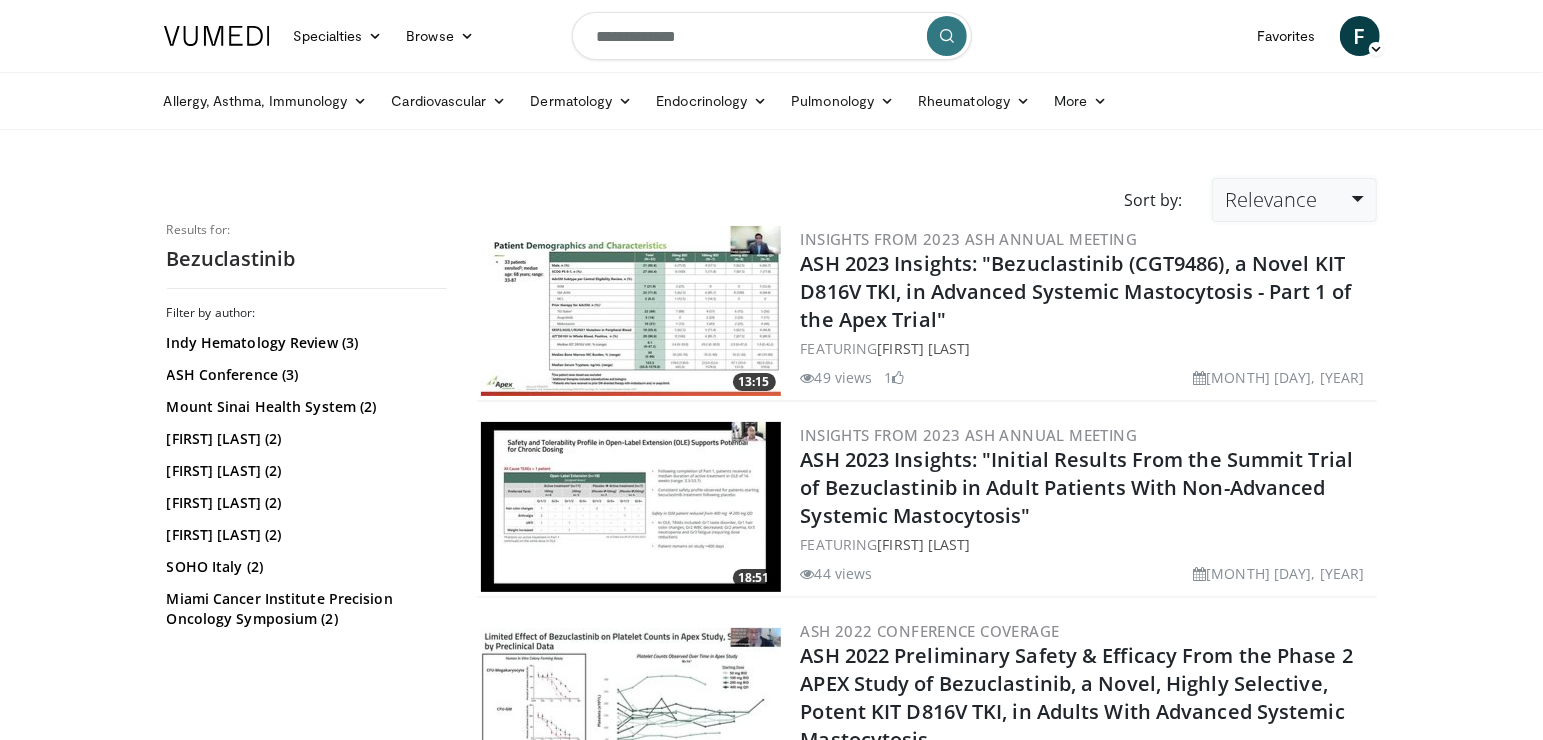 click on "Relevance" at bounding box center (1271, 199) 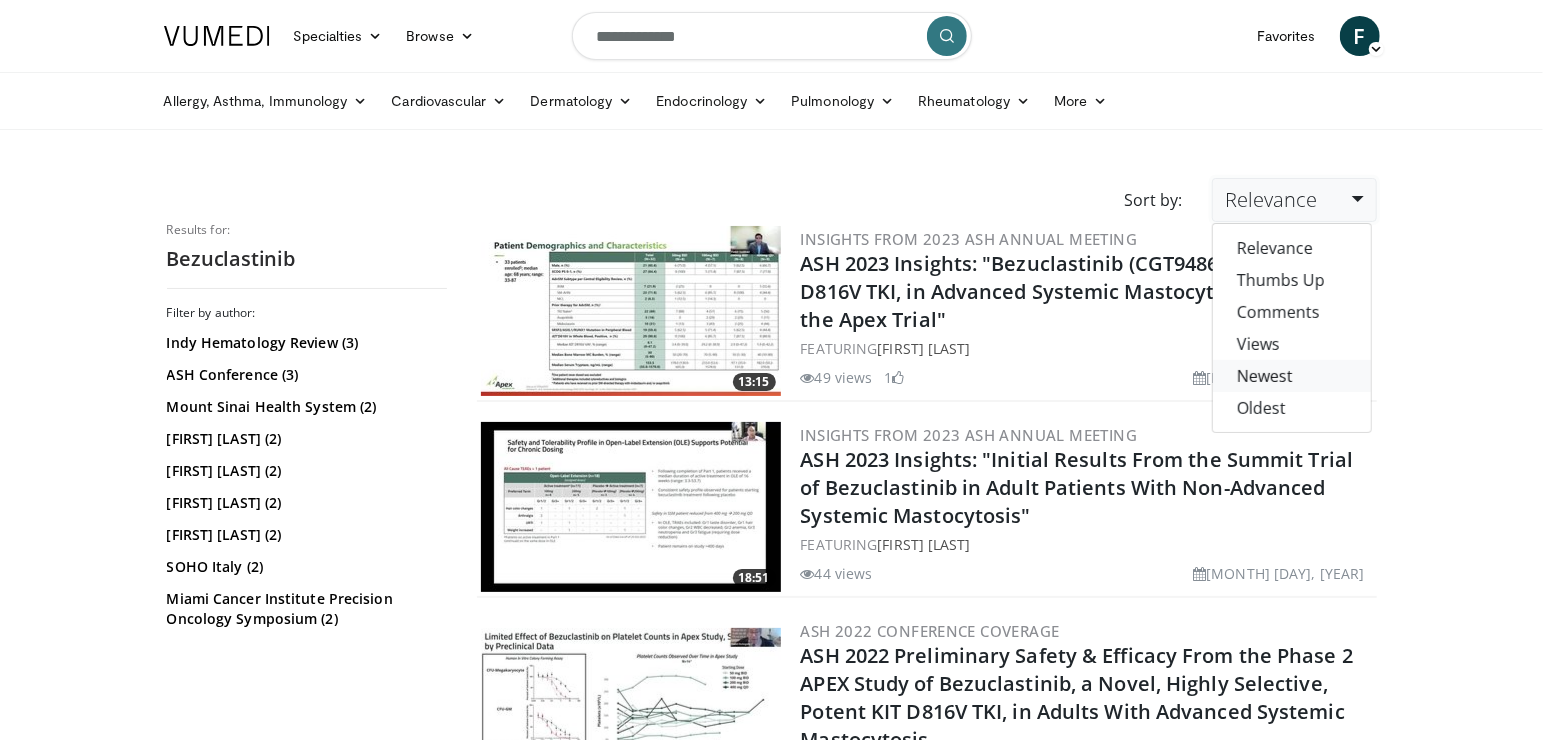 click on "Newest" at bounding box center (1292, 376) 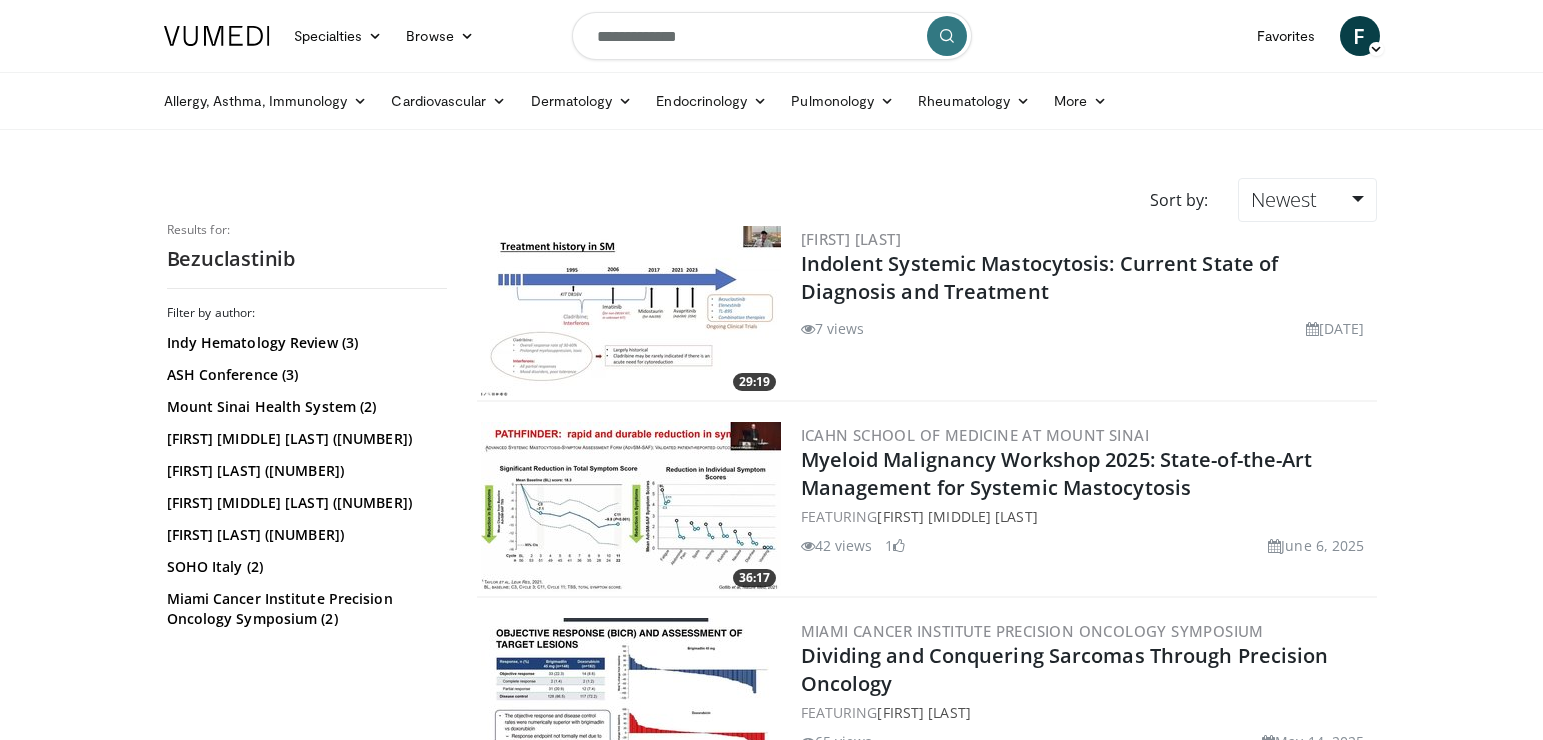 scroll, scrollTop: 0, scrollLeft: 0, axis: both 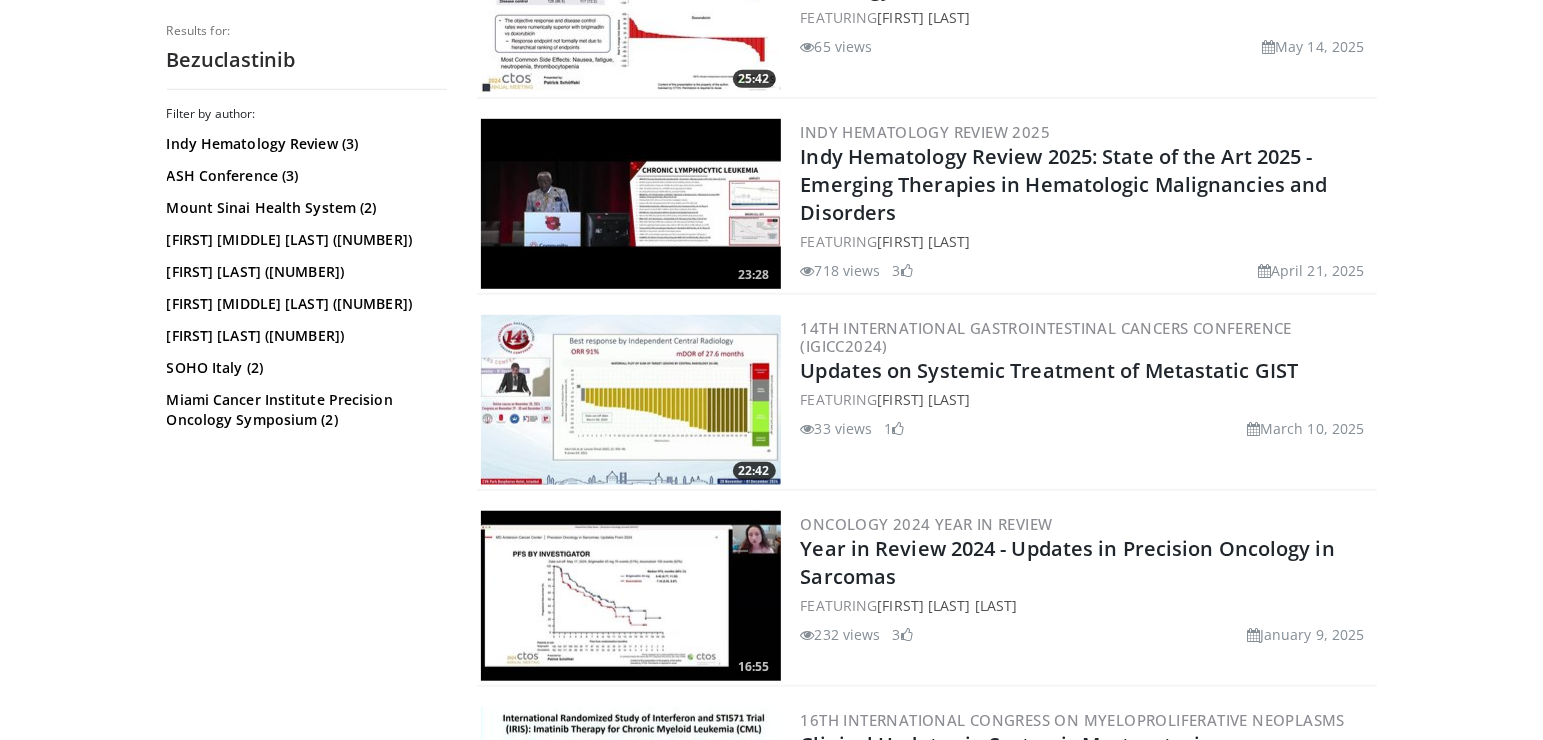 drag, startPoint x: 1005, startPoint y: 239, endPoint x: 878, endPoint y: 232, distance: 127.192764 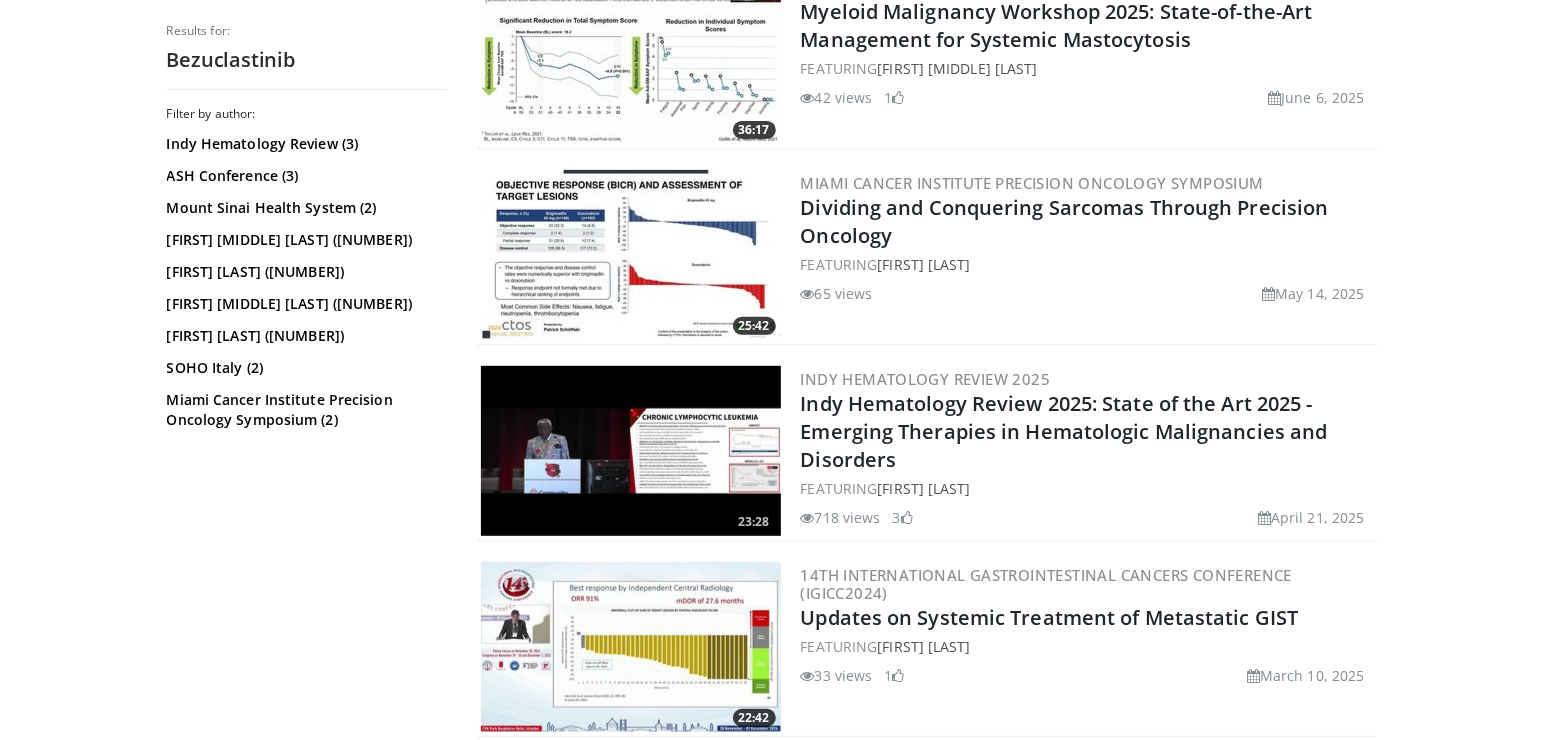 scroll, scrollTop: 0, scrollLeft: 0, axis: both 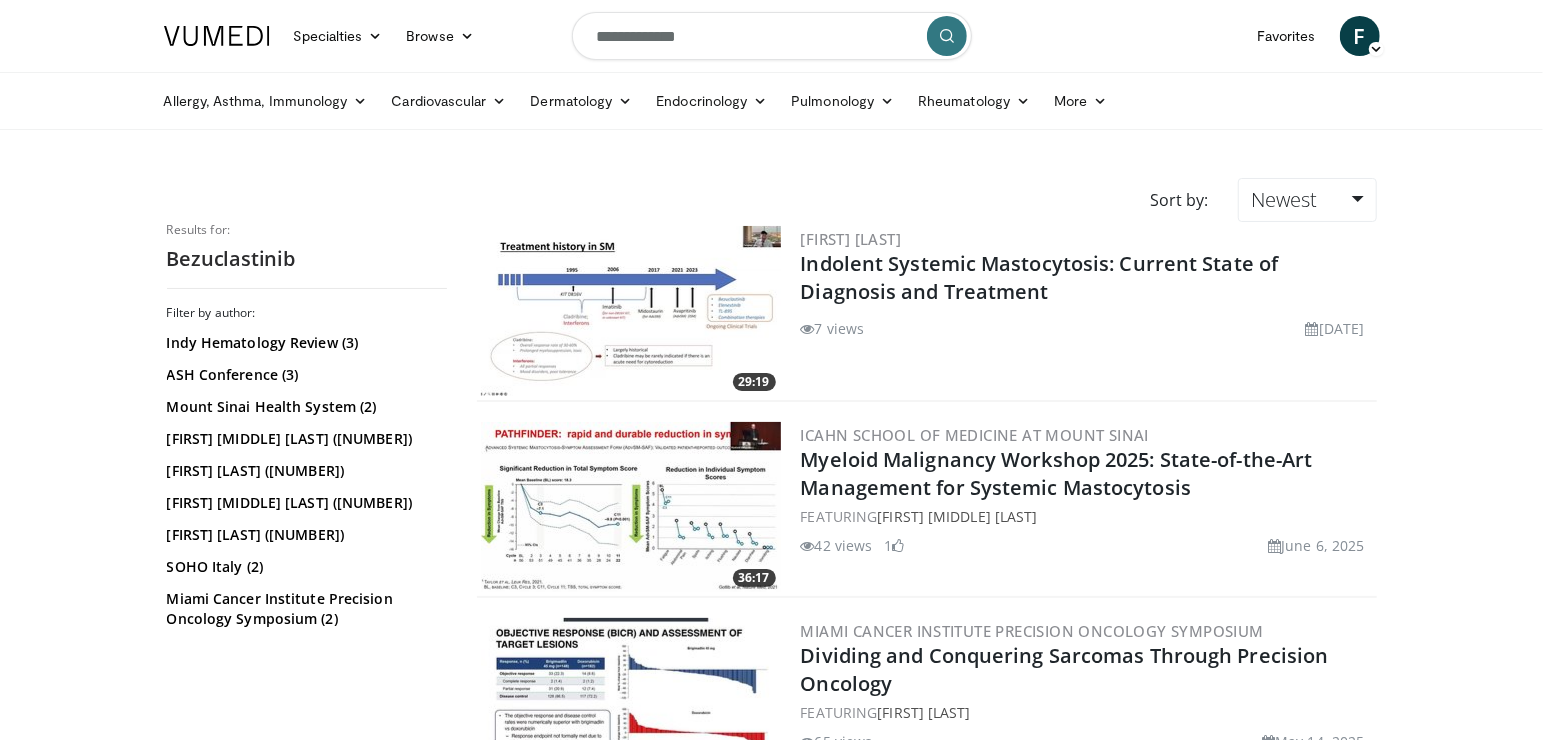 click on "**********" at bounding box center (772, 36) 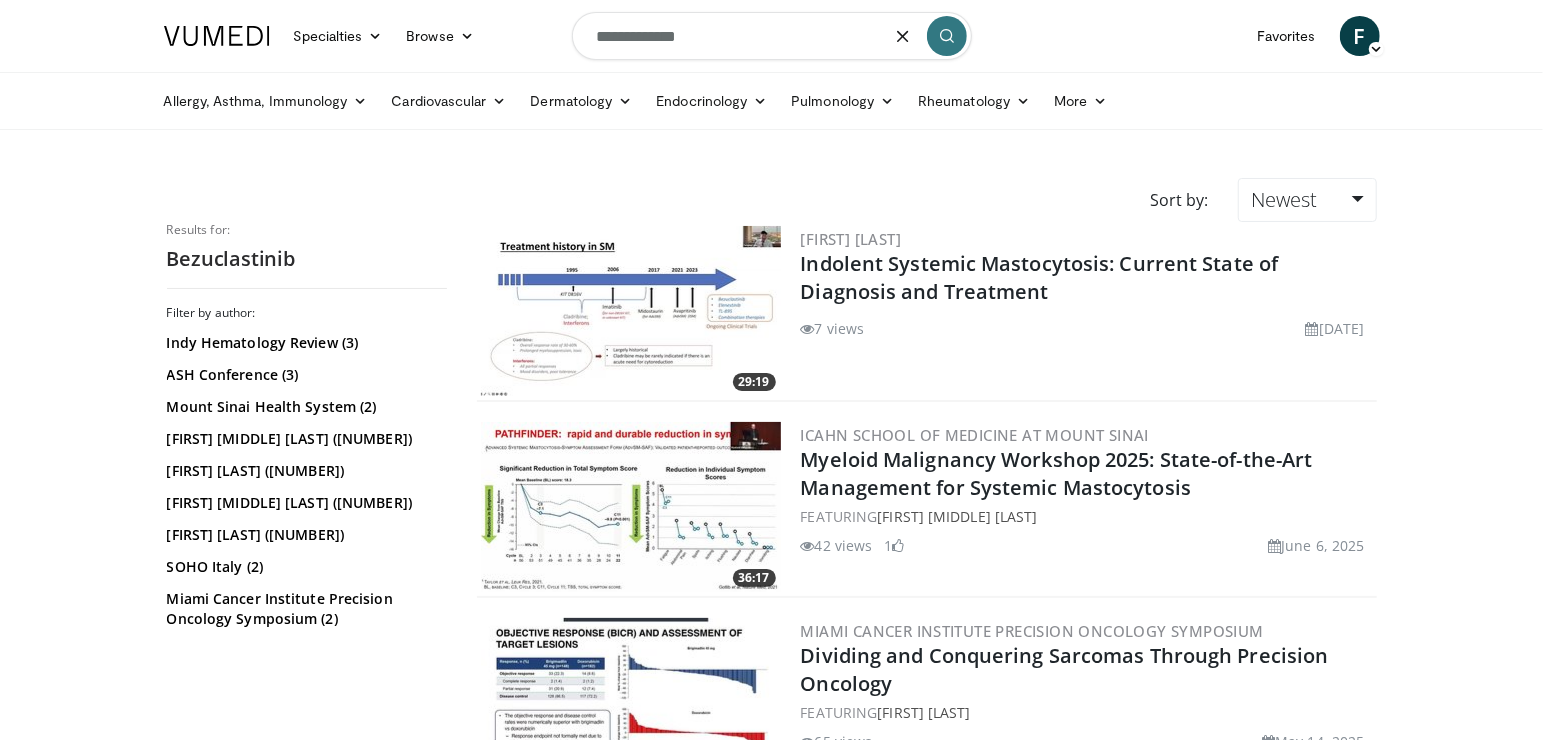 click on "**********" at bounding box center [772, 36] 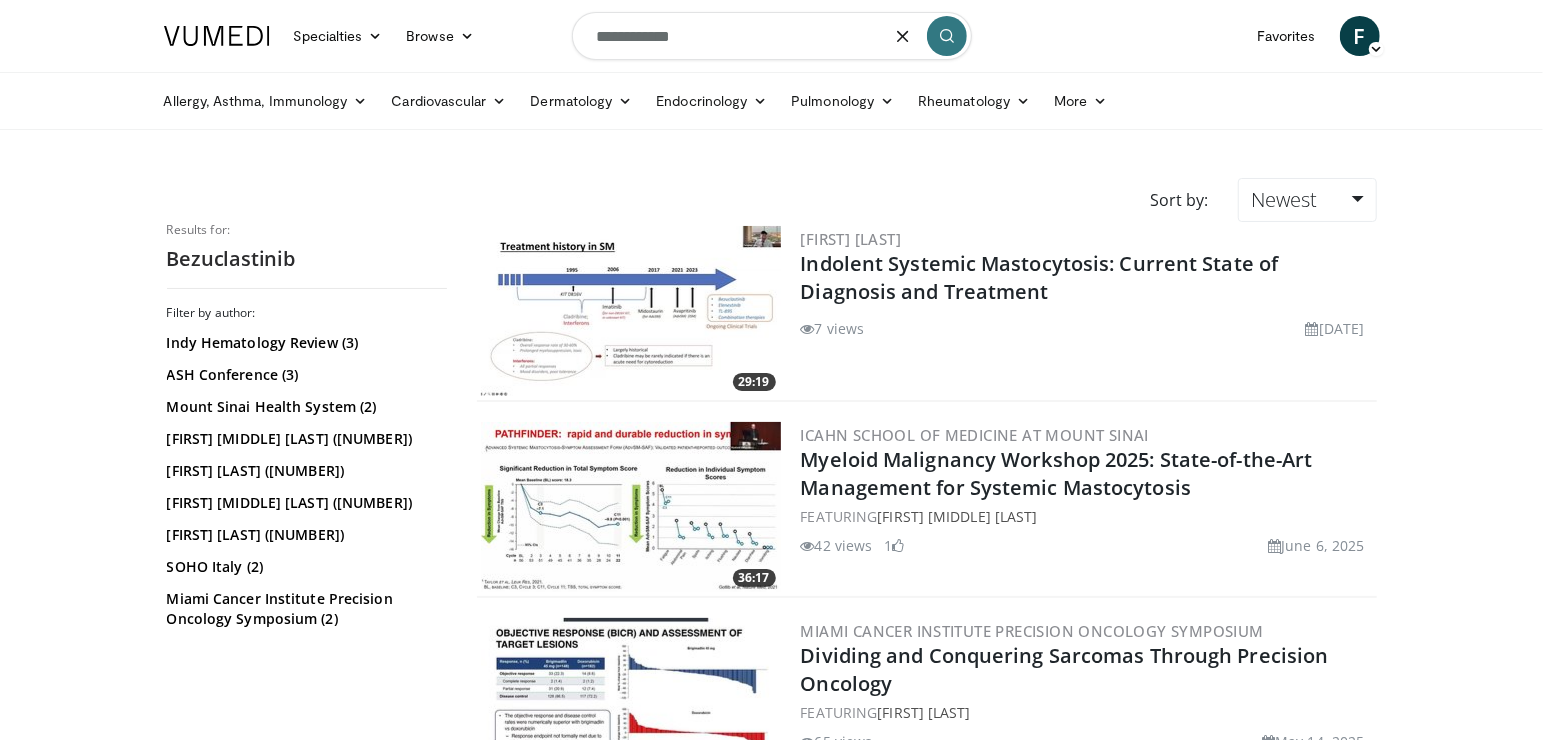 type on "**********" 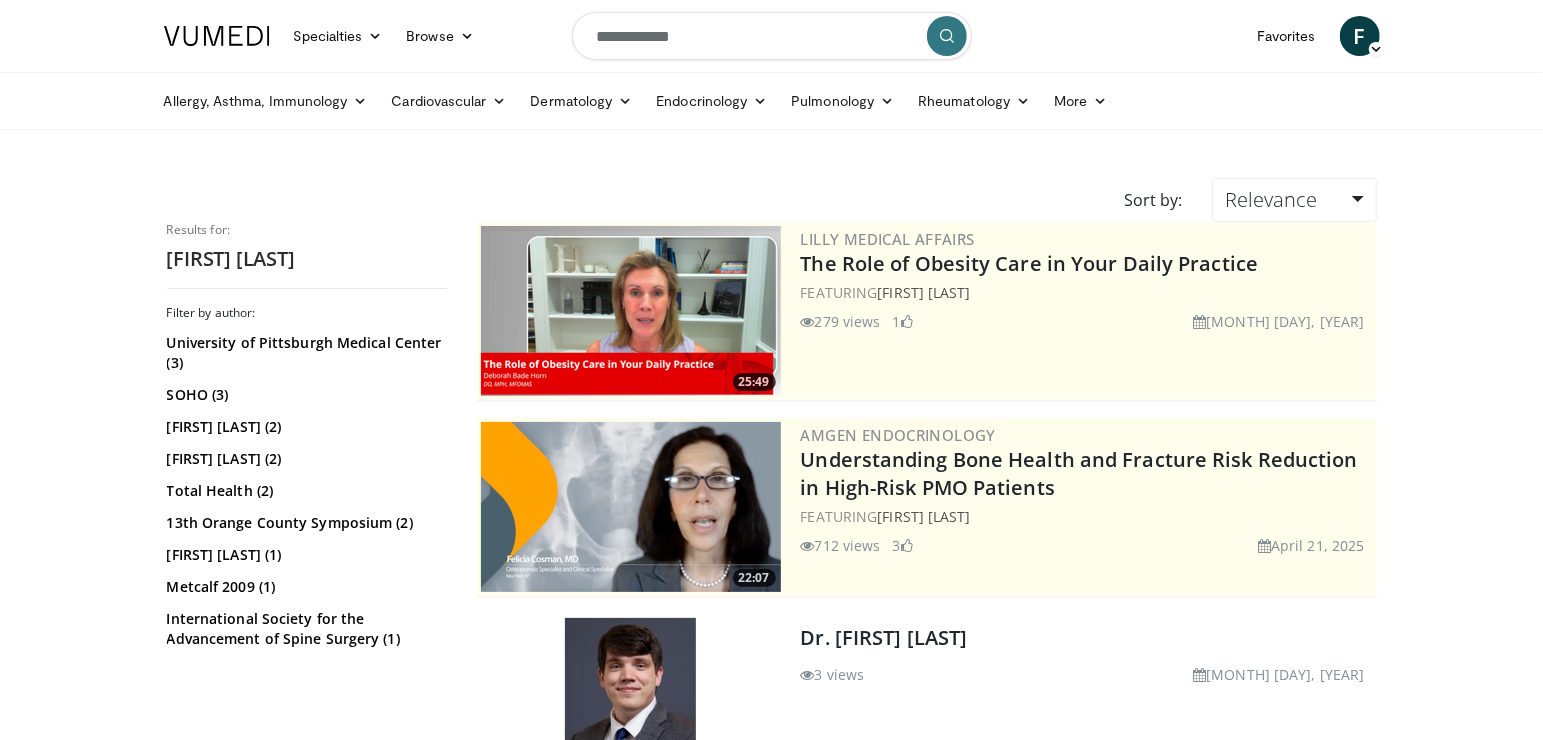 scroll, scrollTop: 127, scrollLeft: 0, axis: vertical 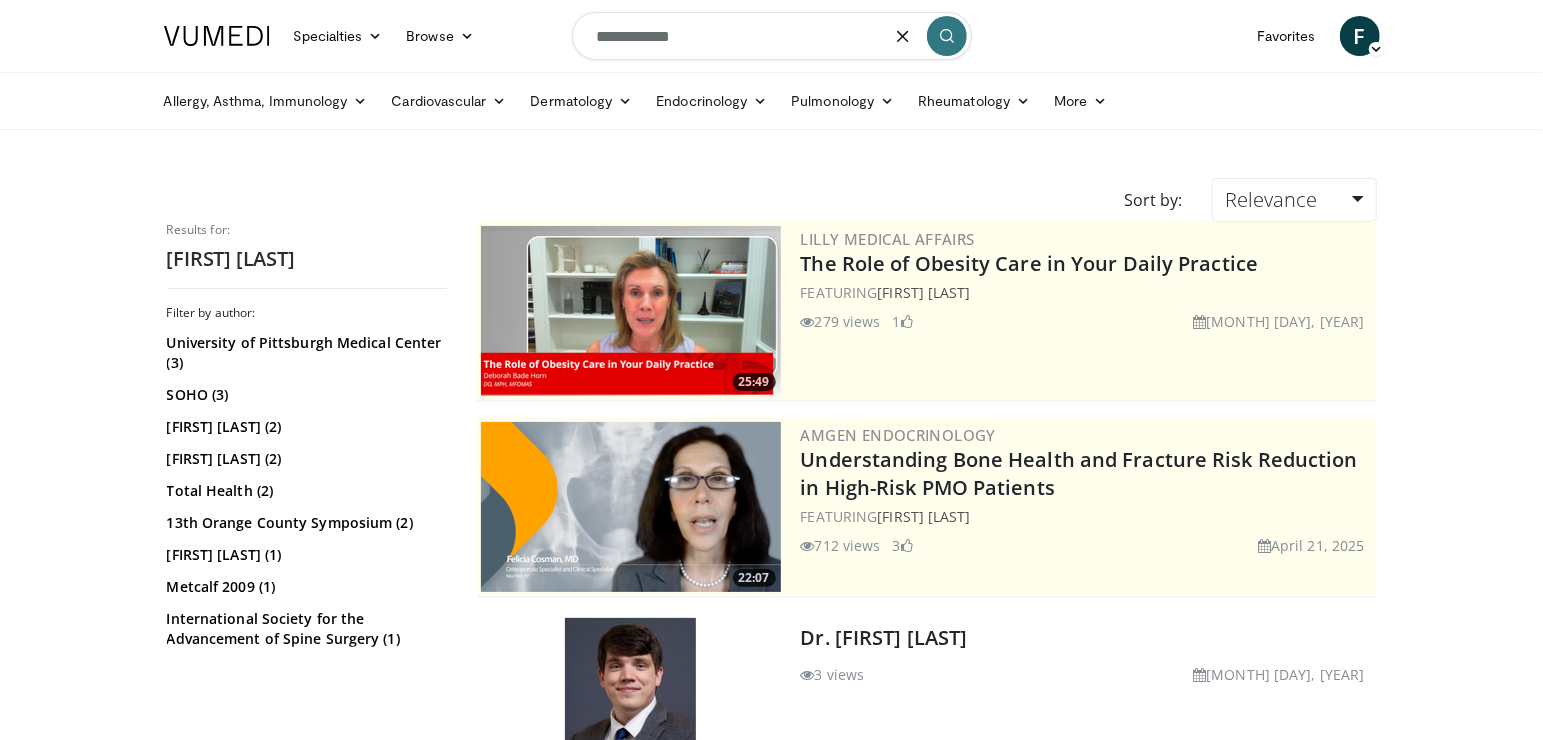 drag, startPoint x: 710, startPoint y: 41, endPoint x: 524, endPoint y: 14, distance: 187.94946 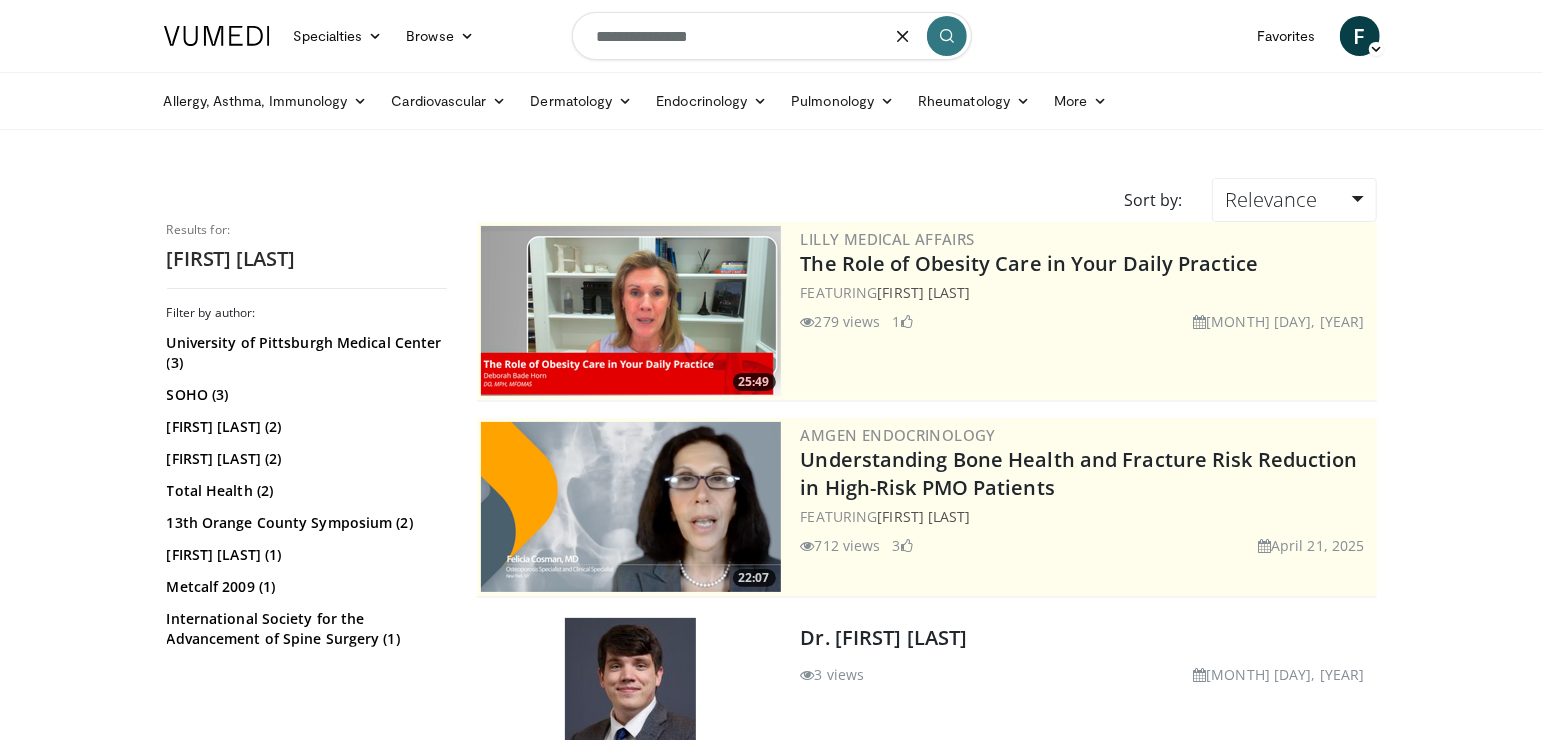 type on "**********" 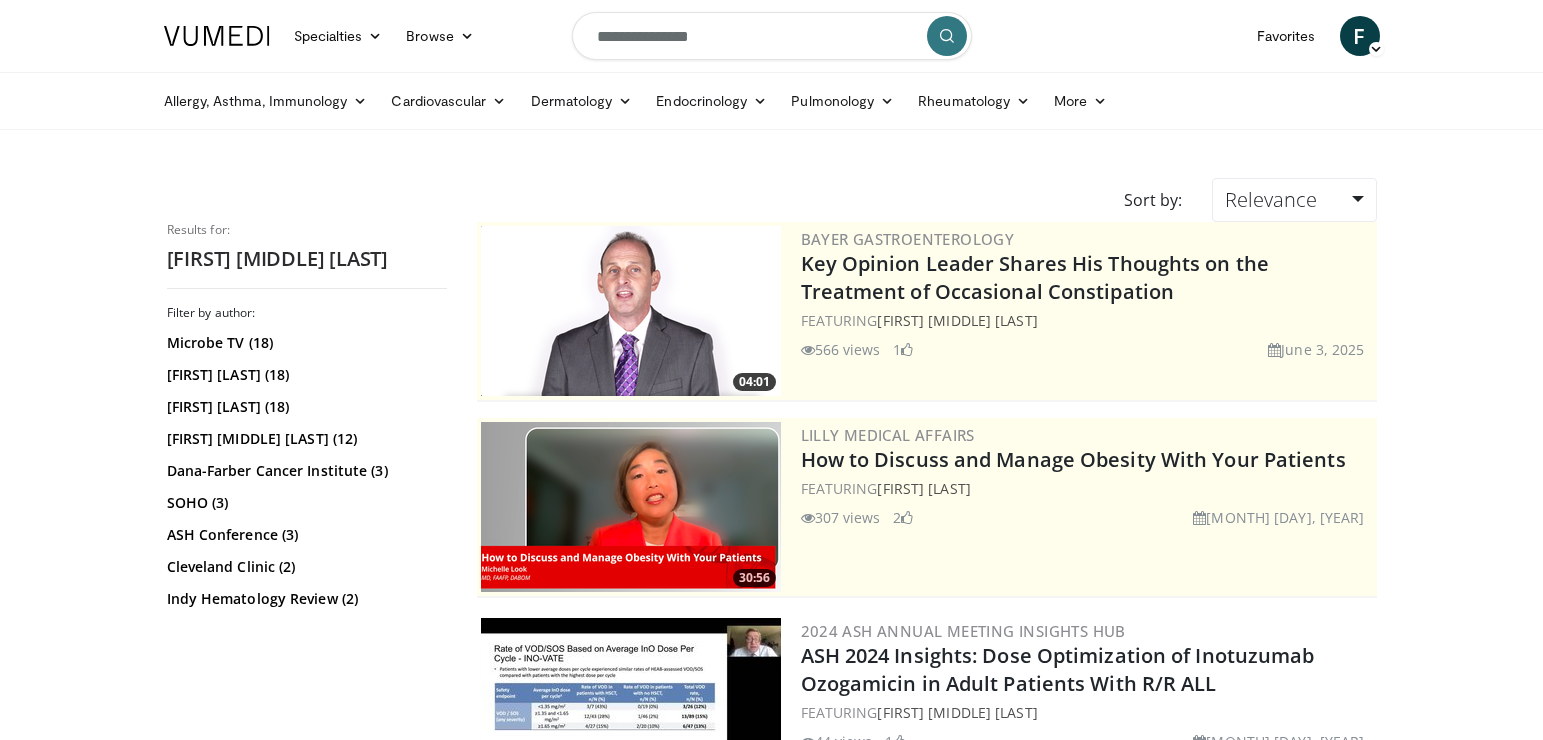 scroll, scrollTop: 0, scrollLeft: 0, axis: both 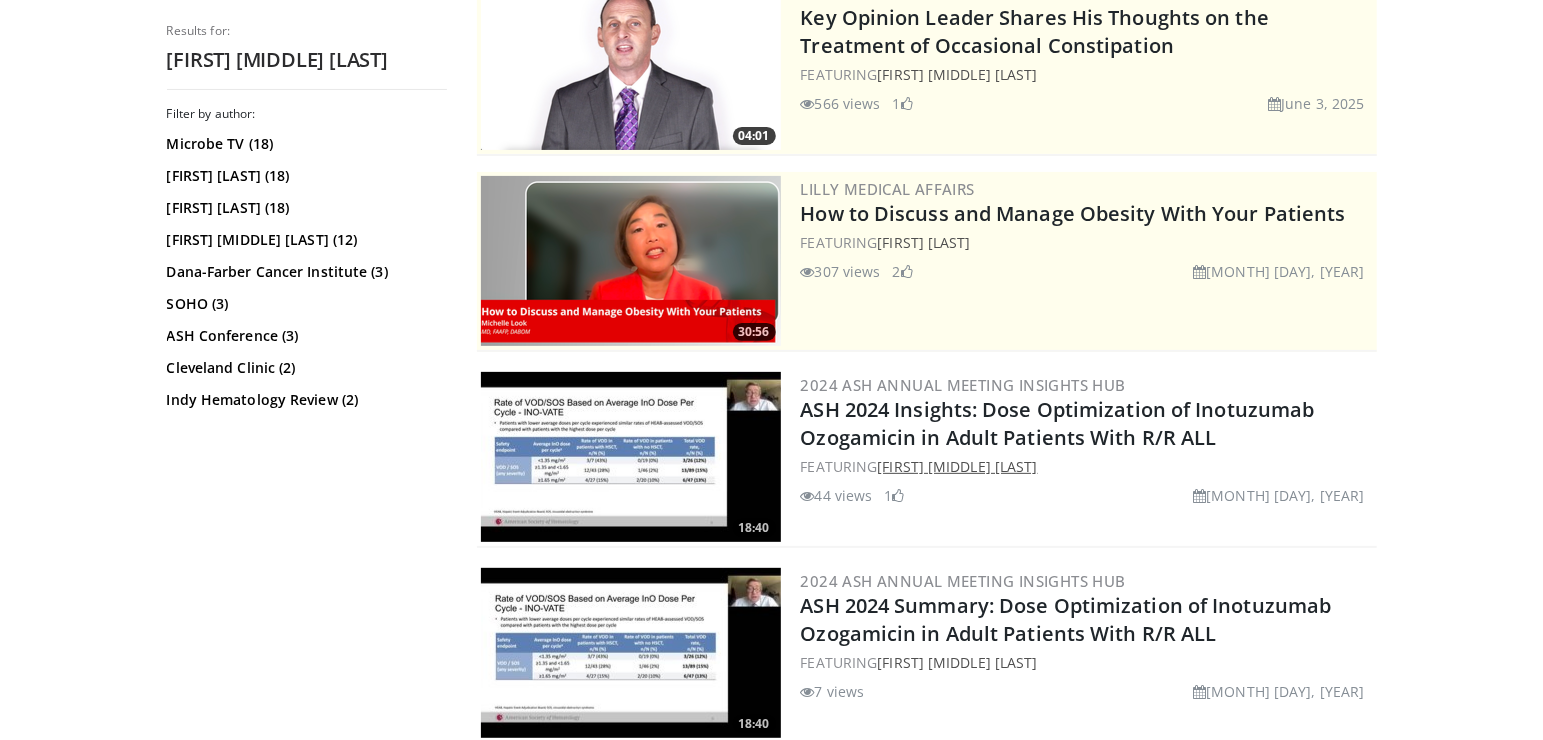 click on "Daniel J. DeAngelo" at bounding box center (957, 466) 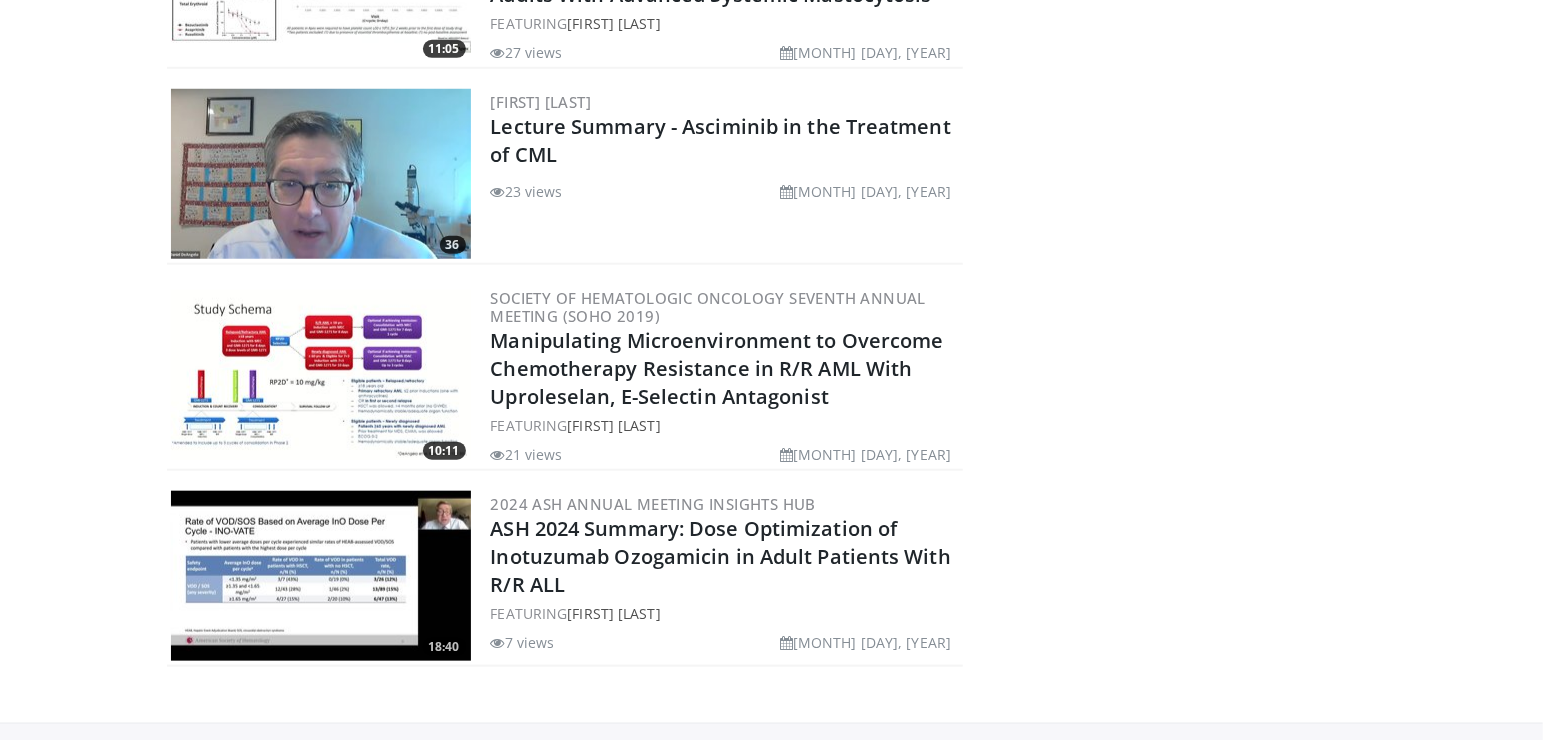 scroll, scrollTop: 1027, scrollLeft: 0, axis: vertical 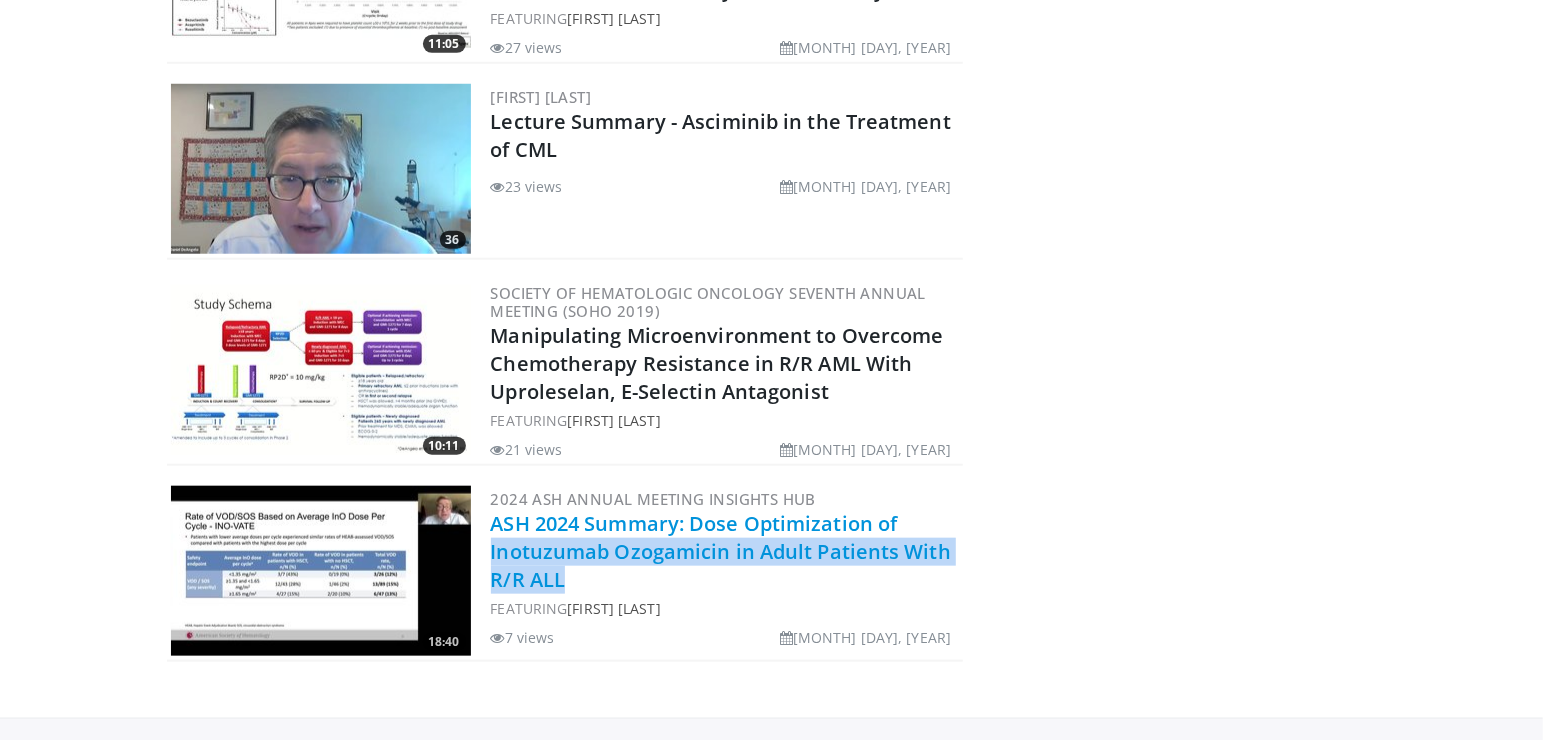 drag, startPoint x: 582, startPoint y: 533, endPoint x: 490, endPoint y: 511, distance: 94.59387 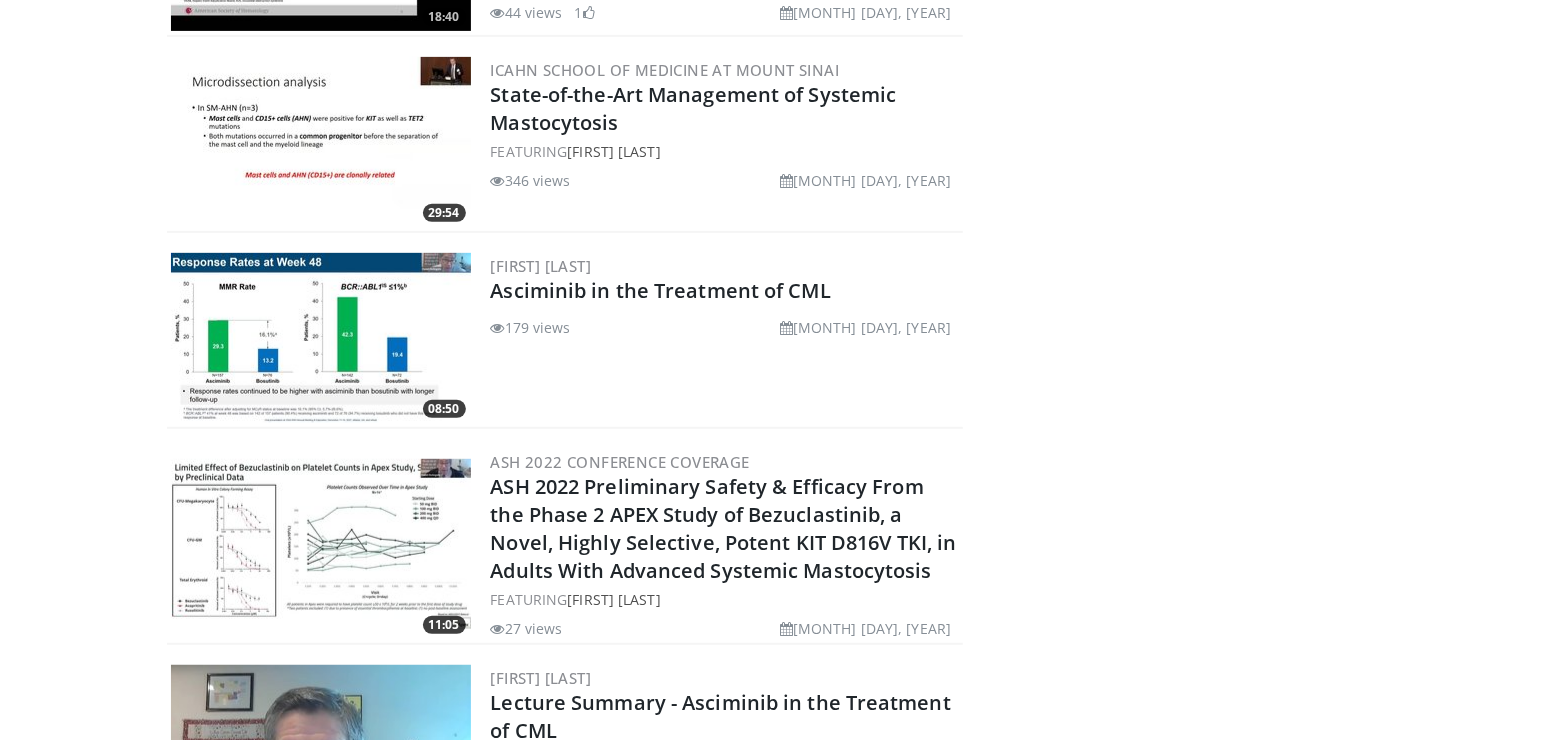 scroll, scrollTop: 0, scrollLeft: 0, axis: both 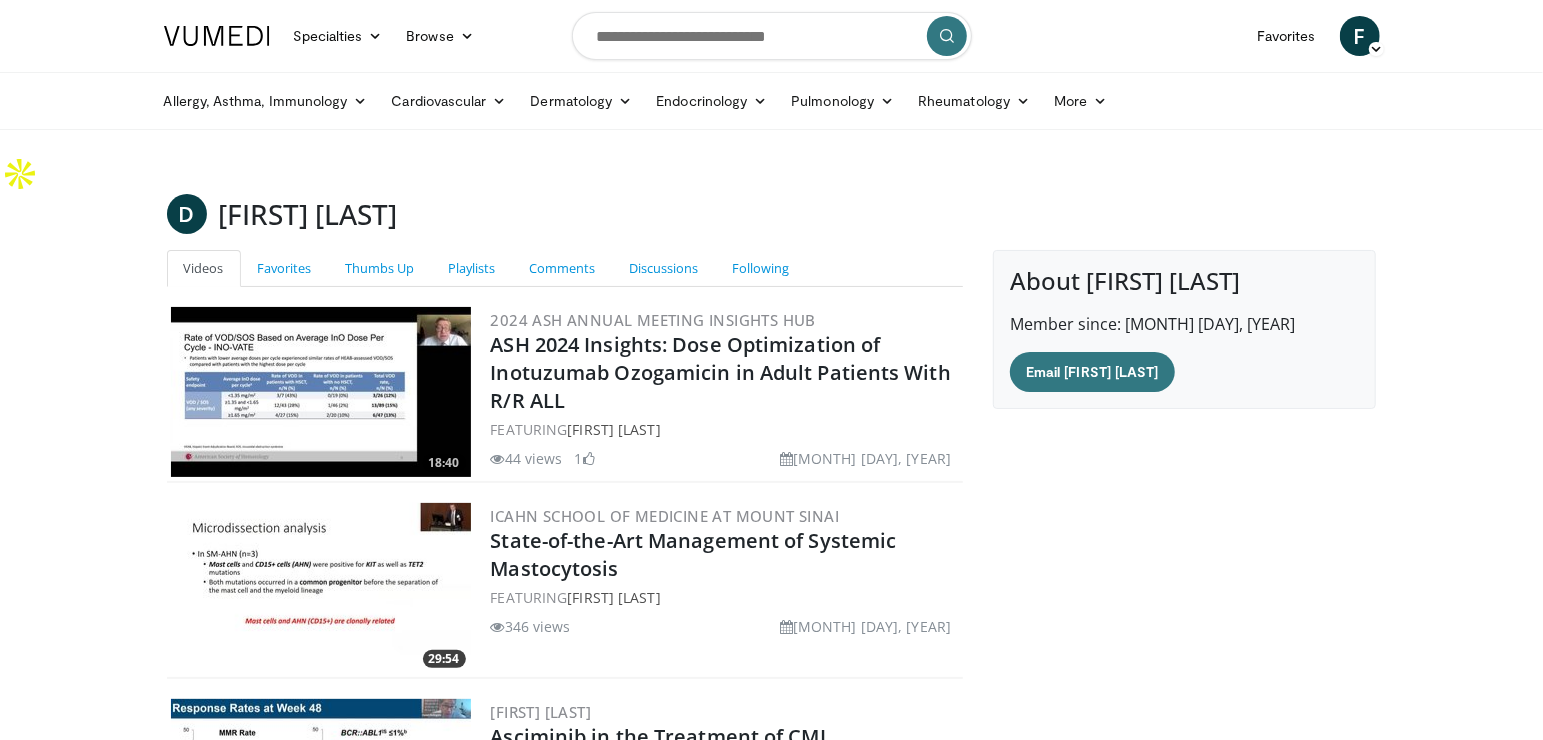 click at bounding box center [772, 36] 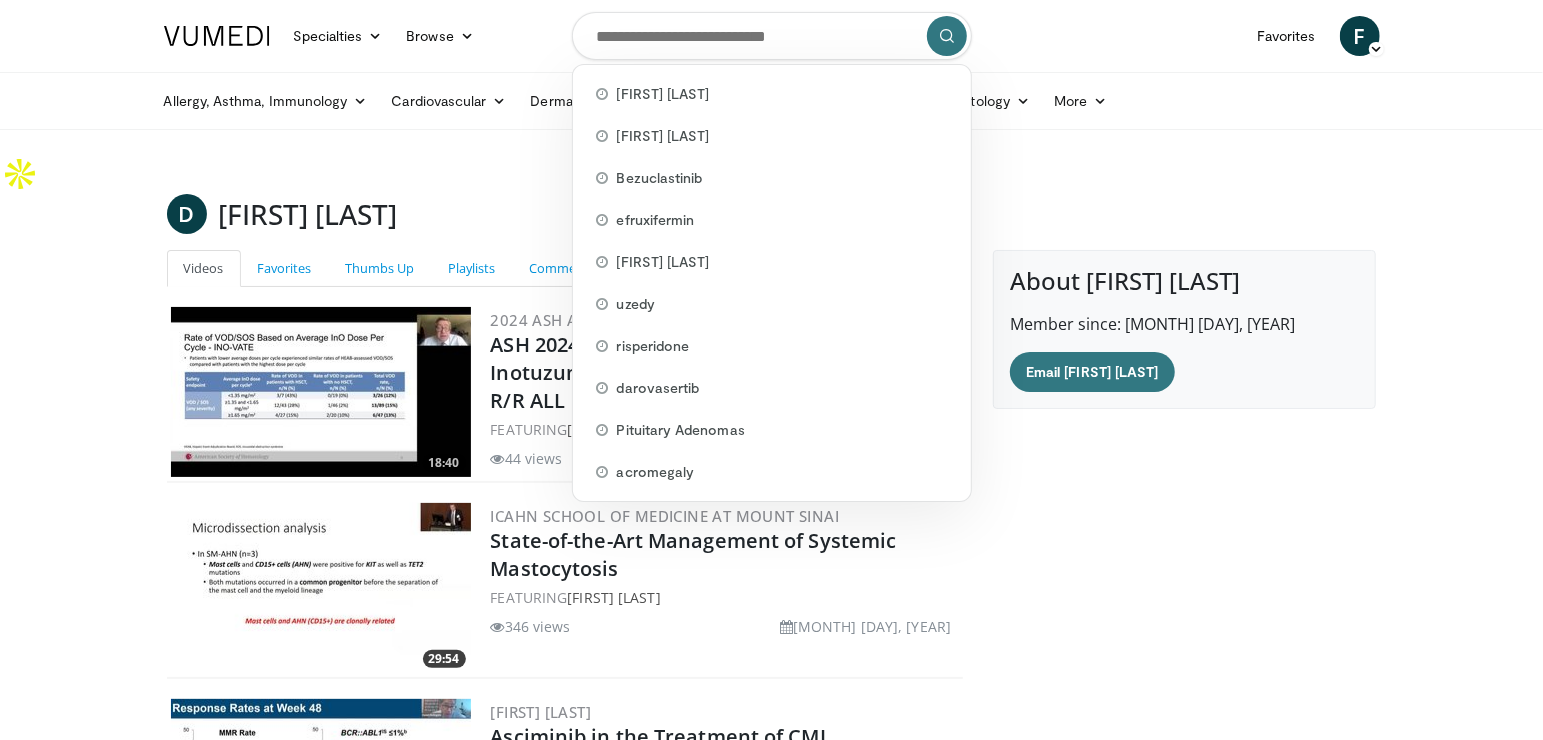 paste on "**********" 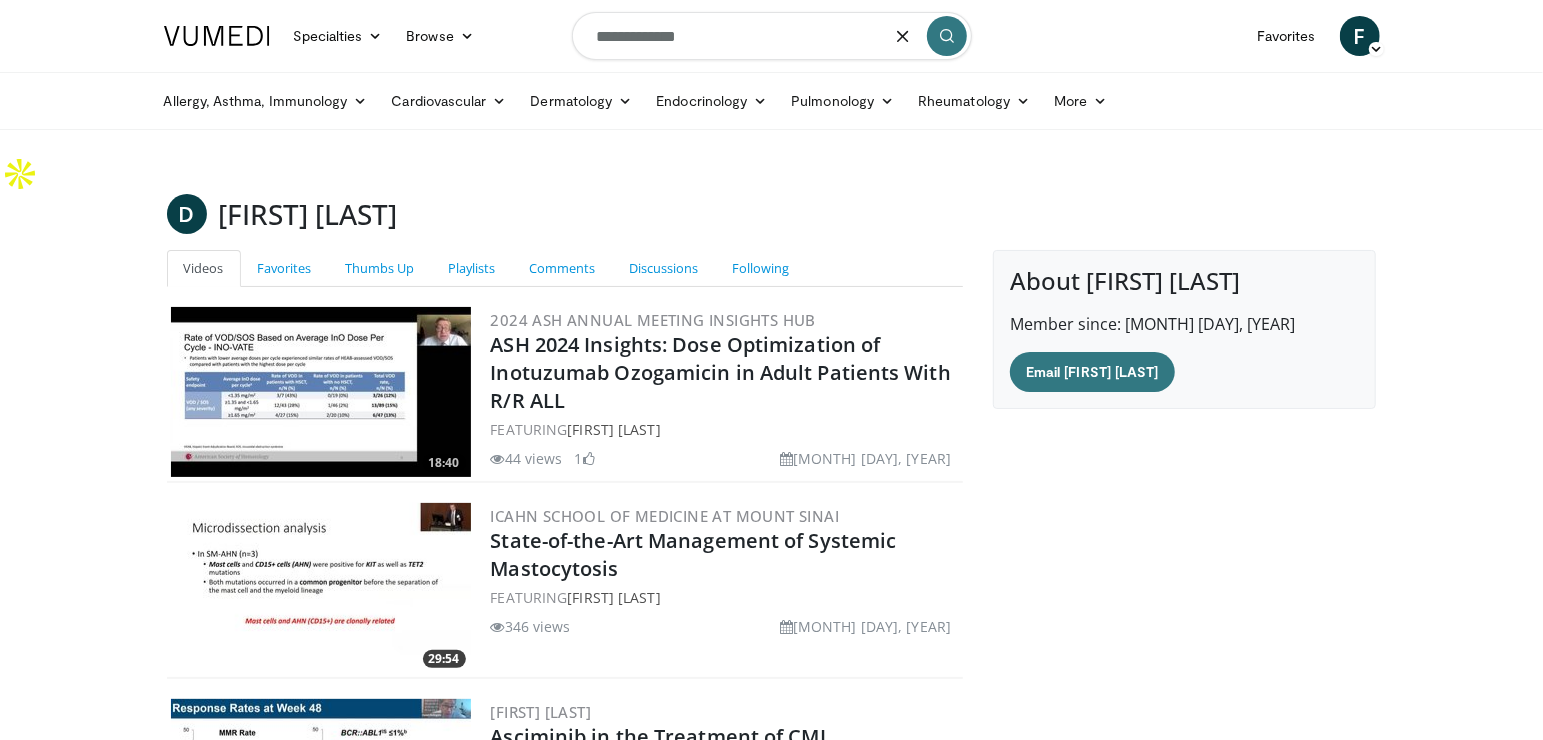 type on "**********" 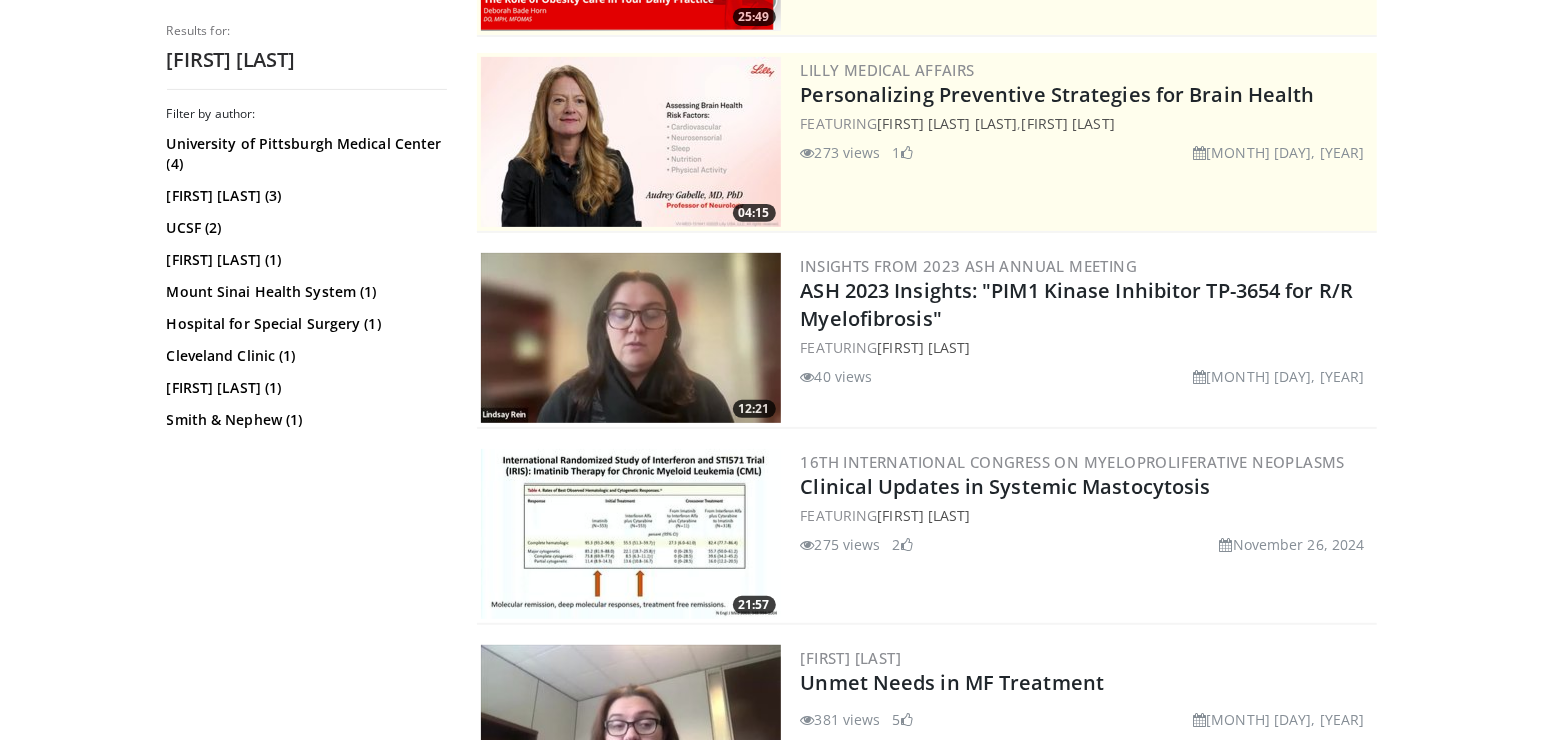 scroll, scrollTop: 375, scrollLeft: 0, axis: vertical 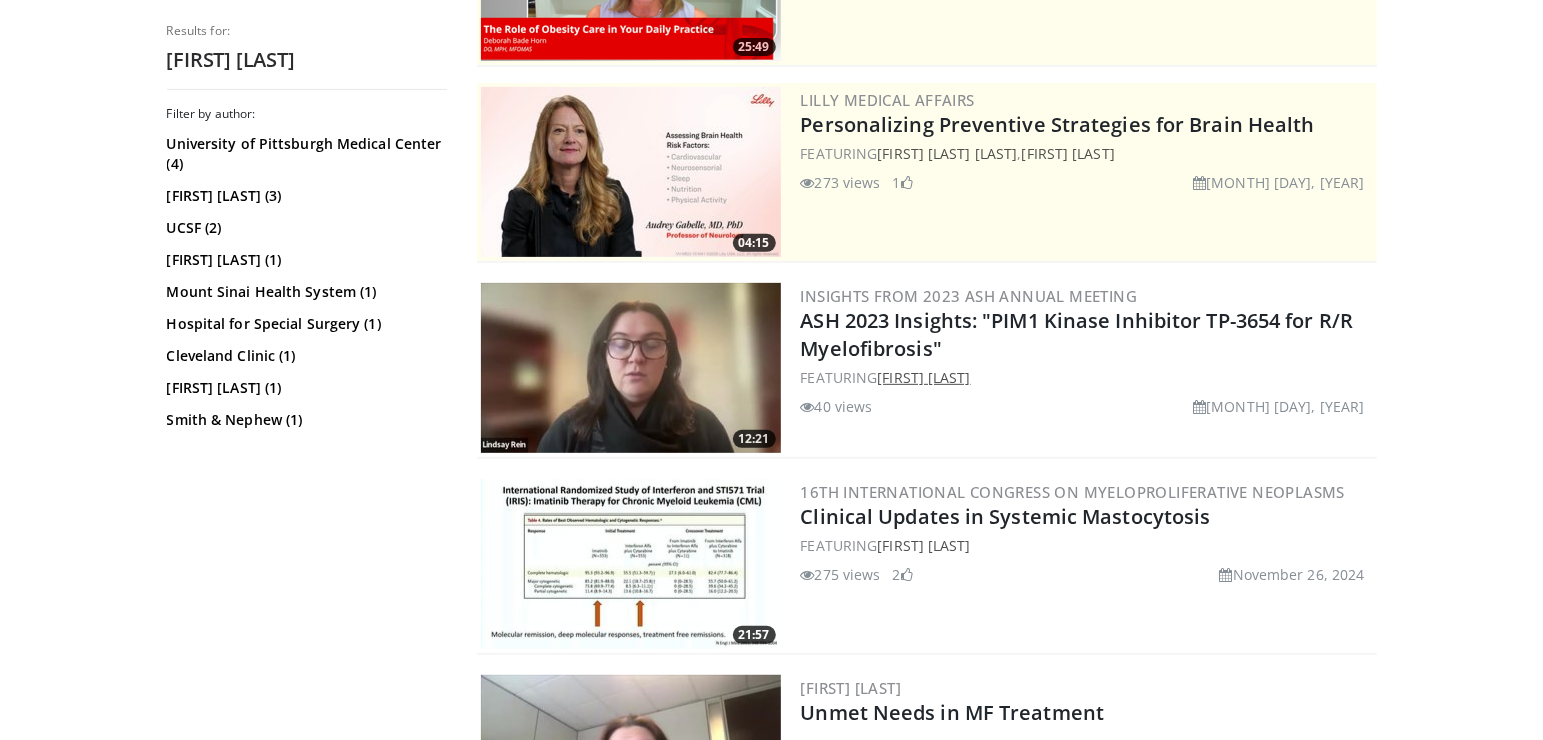 click on "[FIRST] [LAST]" at bounding box center [923, 377] 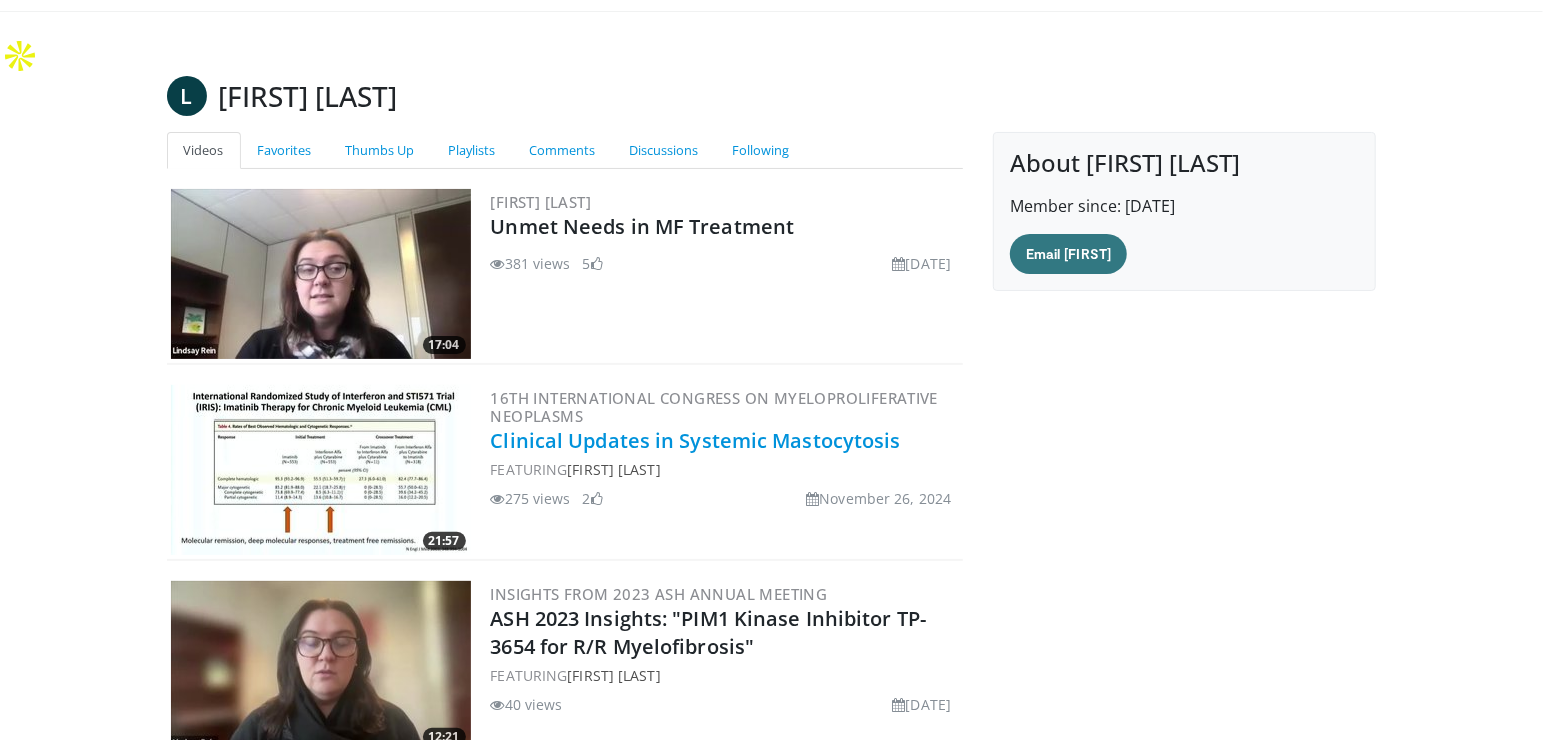 scroll, scrollTop: 90, scrollLeft: 0, axis: vertical 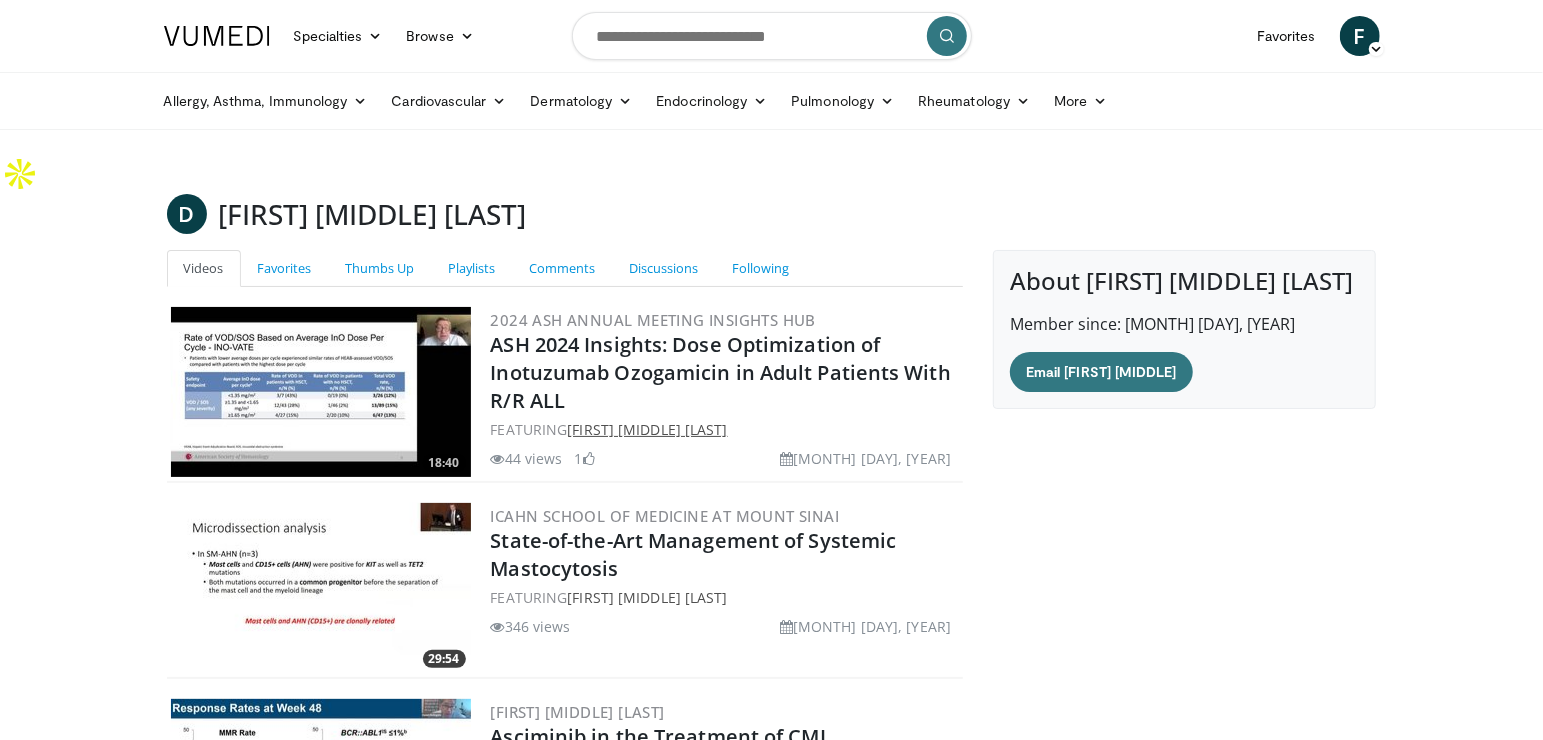 click on "[FIRST] [MIDDLE] [LAST]" at bounding box center (647, 429) 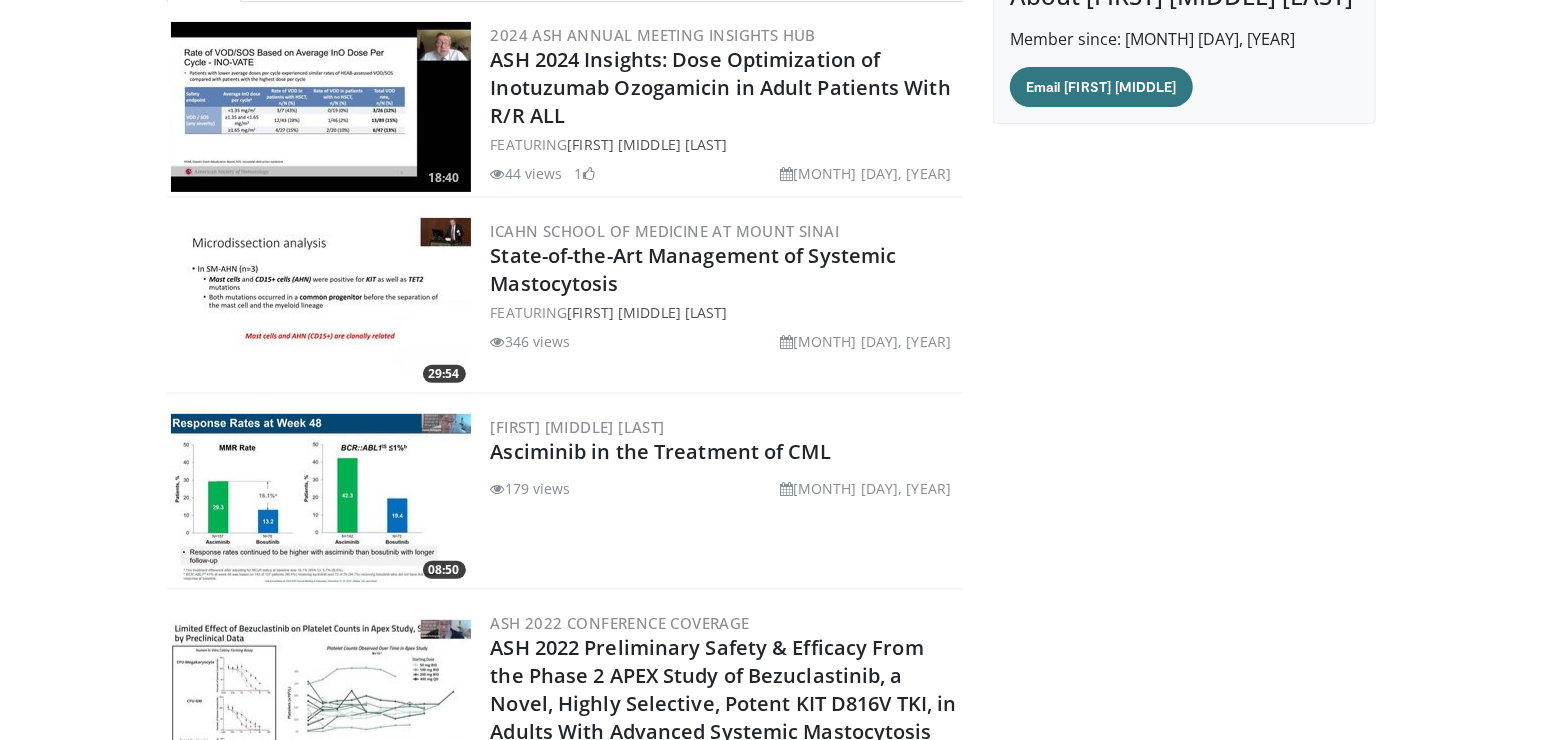 scroll, scrollTop: 287, scrollLeft: 0, axis: vertical 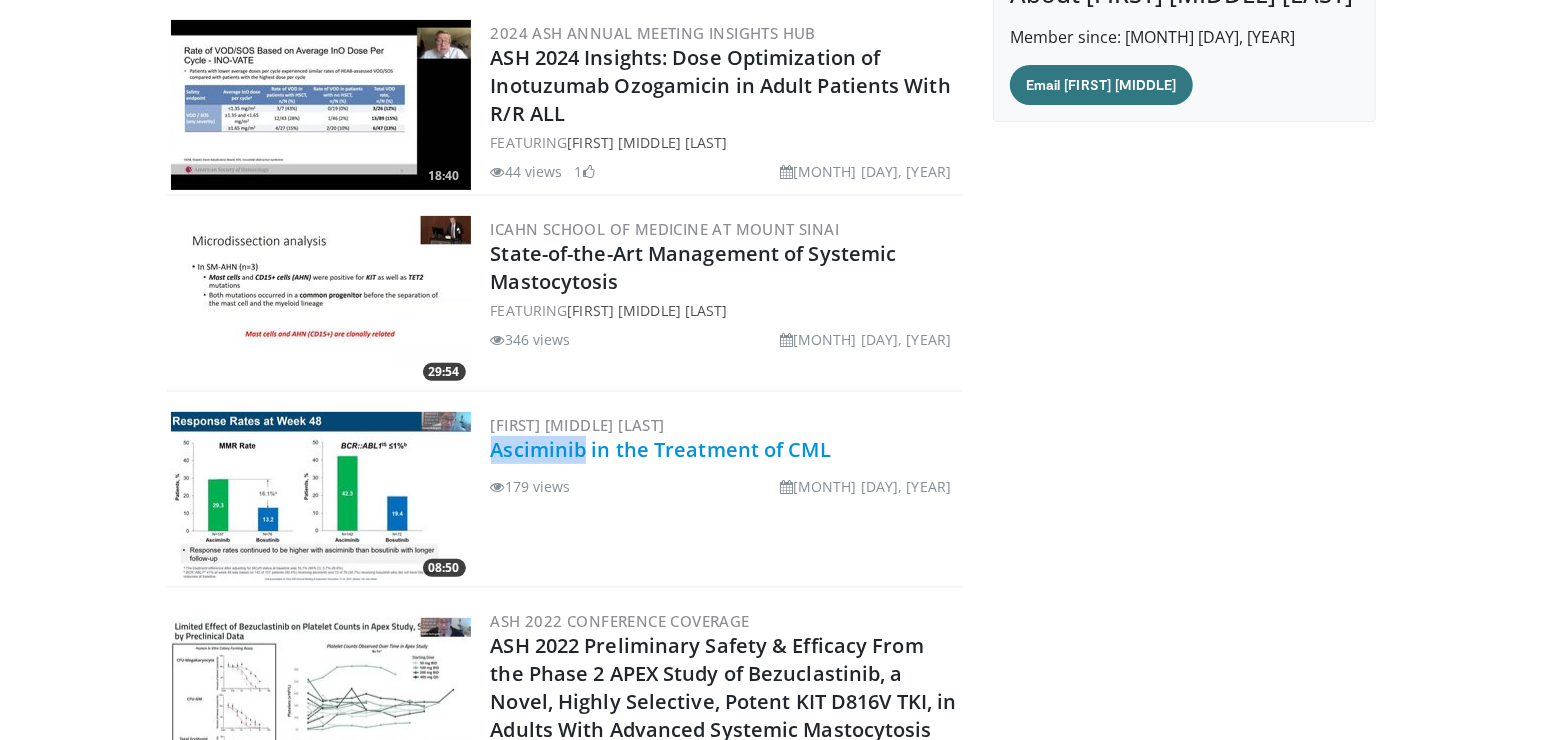 drag, startPoint x: 485, startPoint y: 406, endPoint x: 584, endPoint y: 410, distance: 99.08077 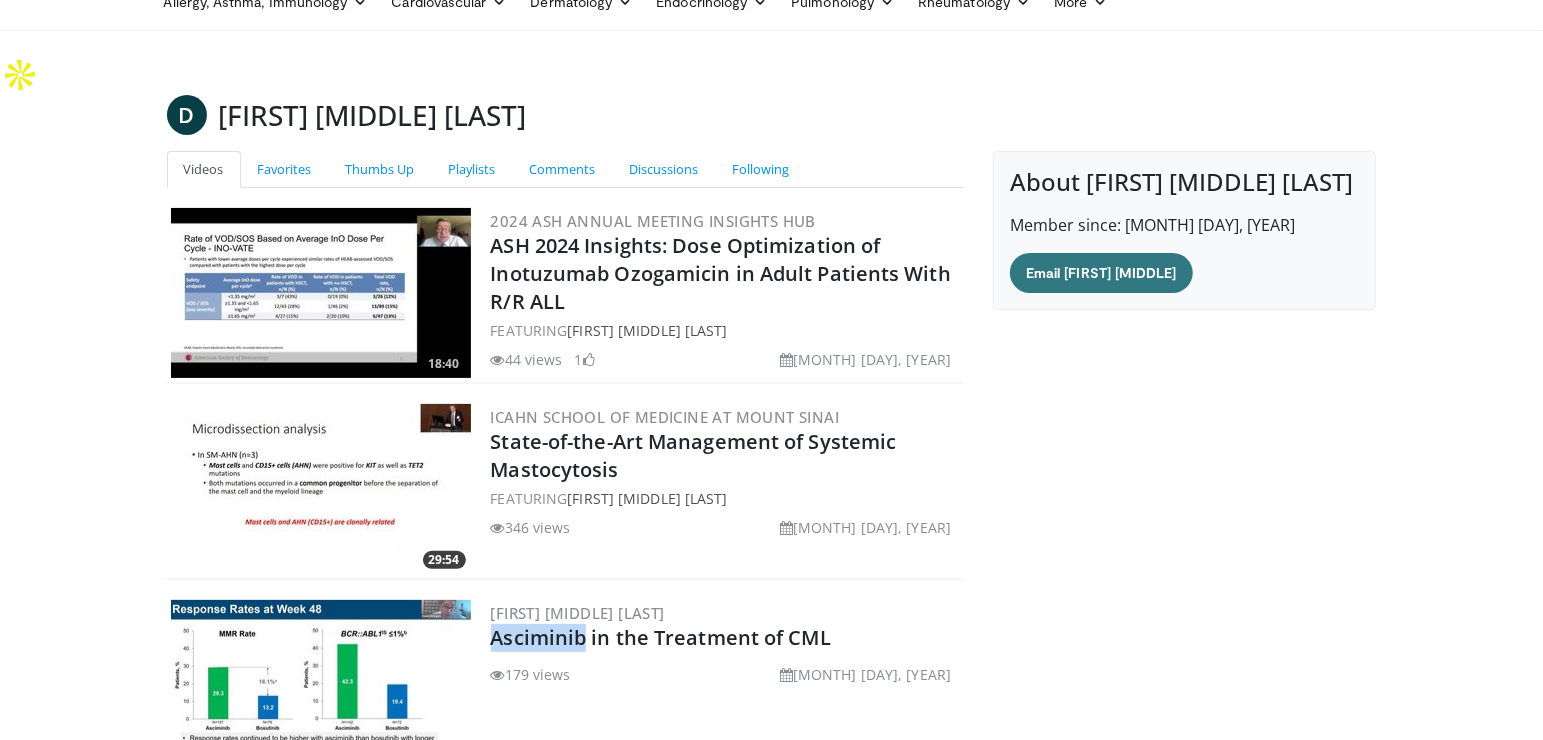 scroll, scrollTop: 0, scrollLeft: 0, axis: both 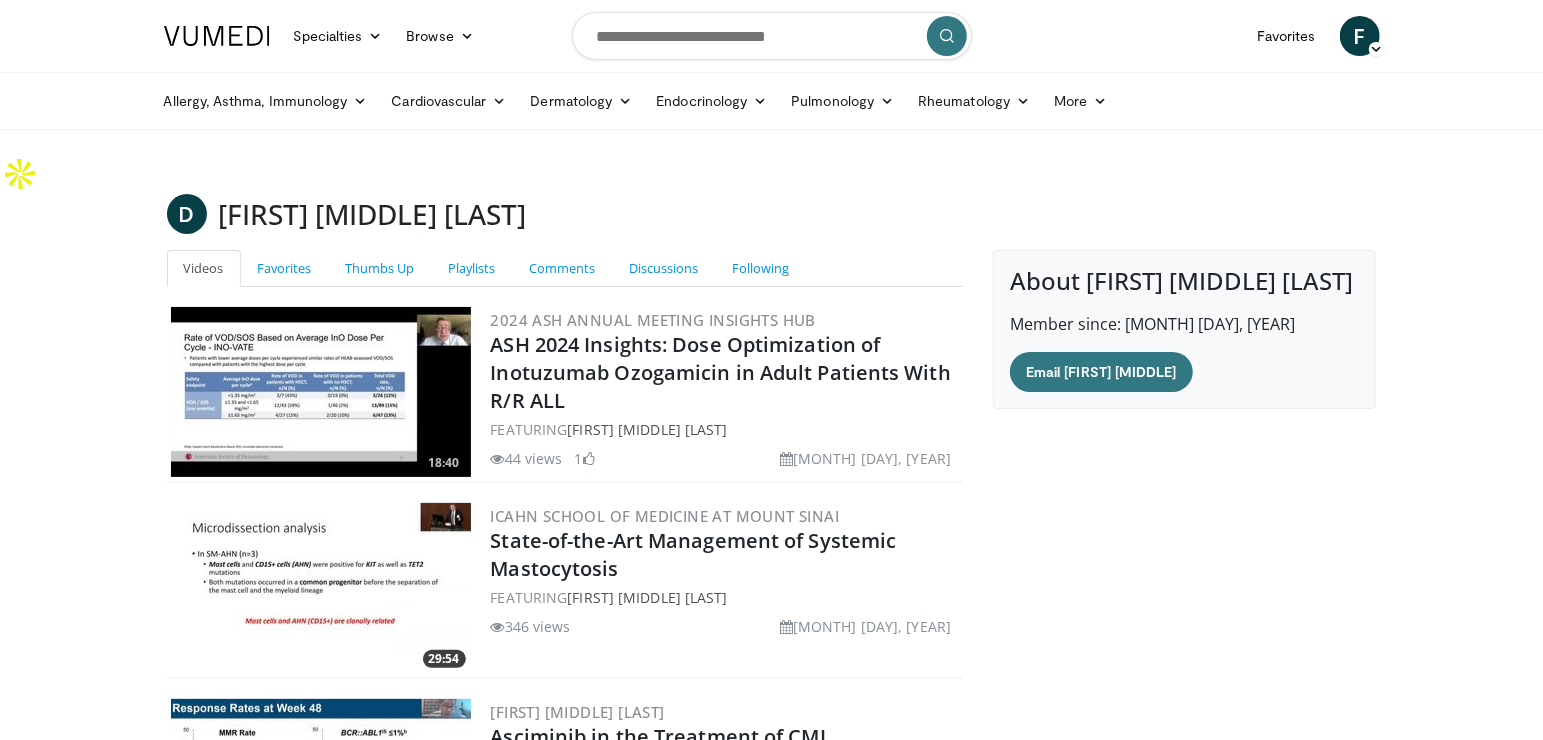 click at bounding box center [772, 36] 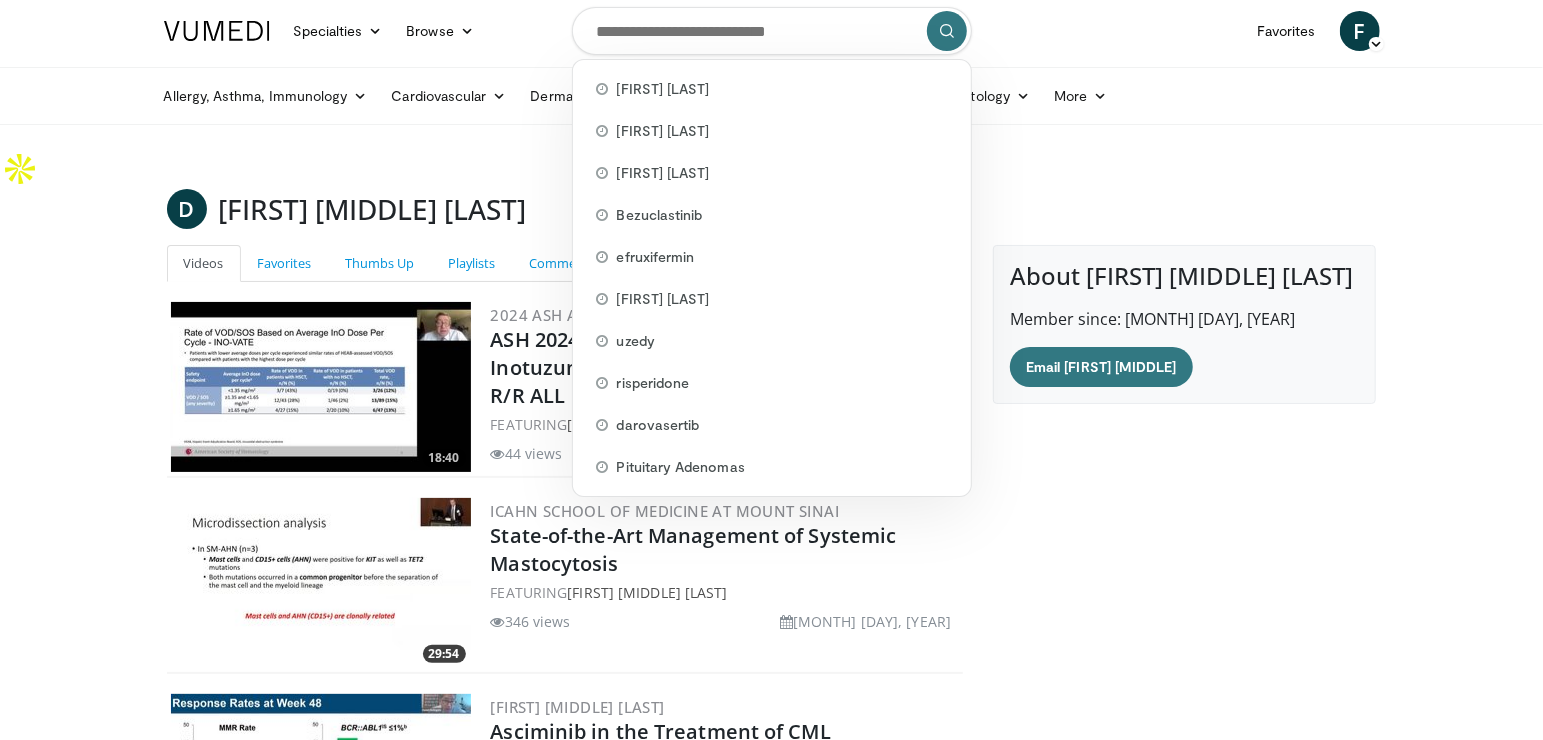 scroll, scrollTop: 0, scrollLeft: 0, axis: both 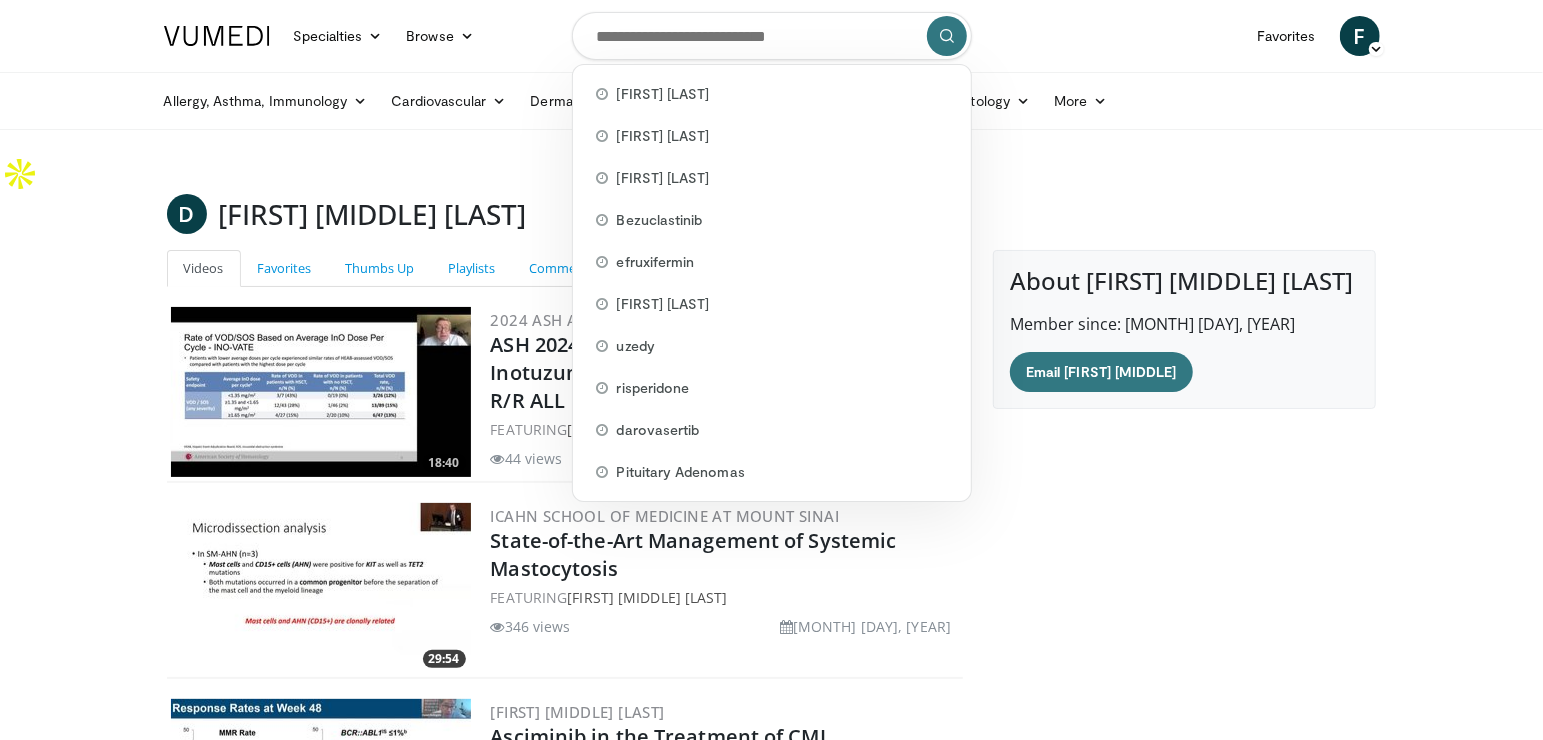 click at bounding box center [772, 36] 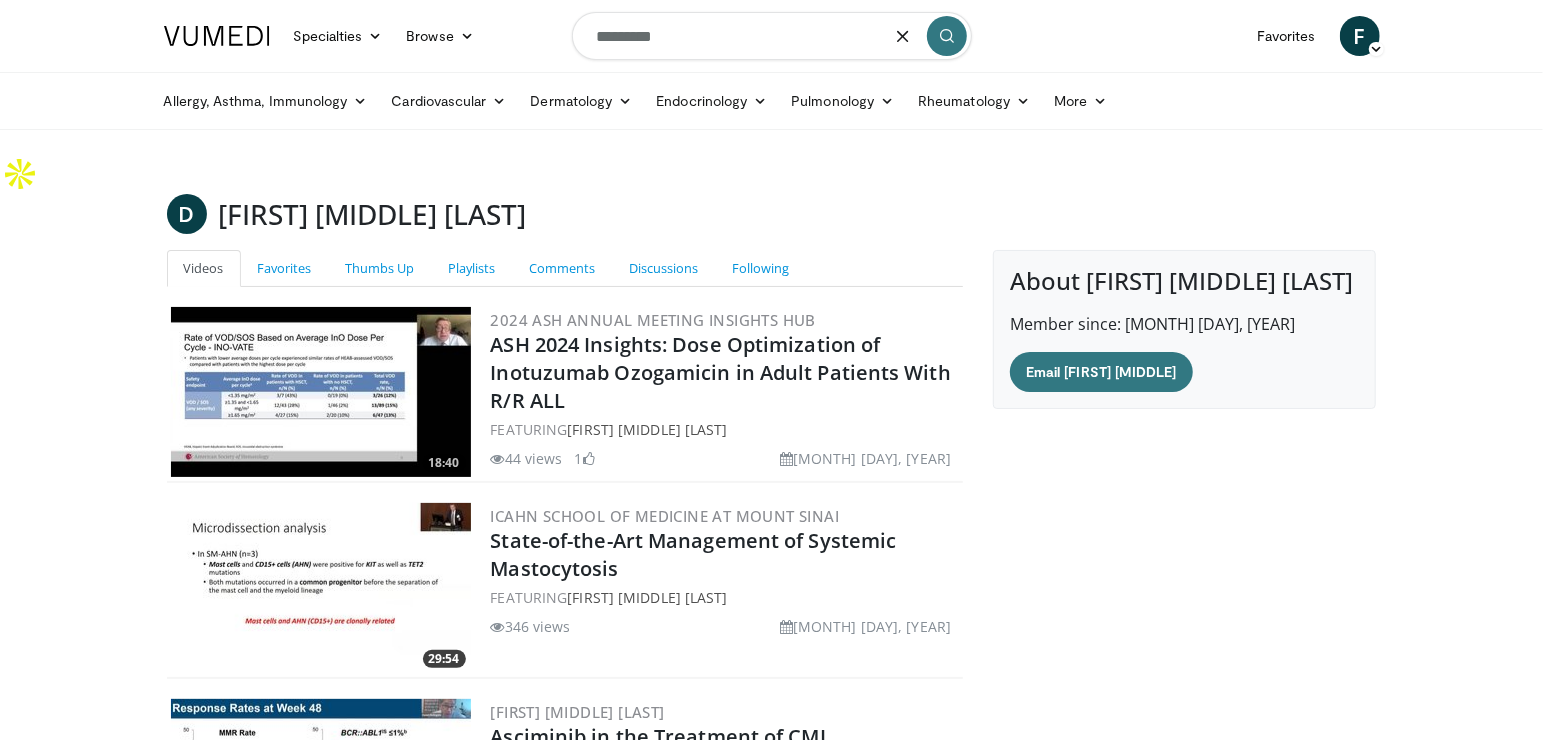 type on "*********" 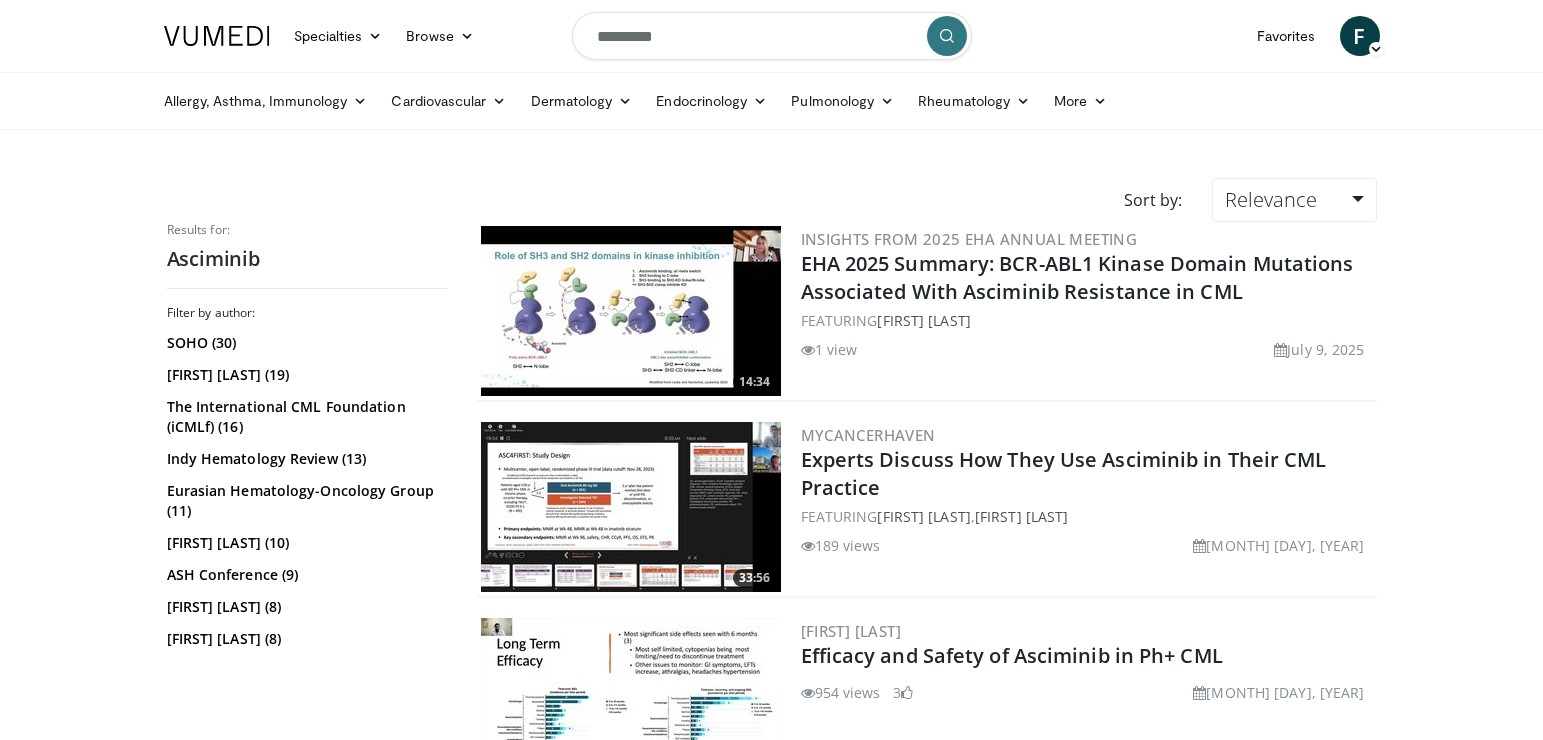 scroll, scrollTop: 0, scrollLeft: 0, axis: both 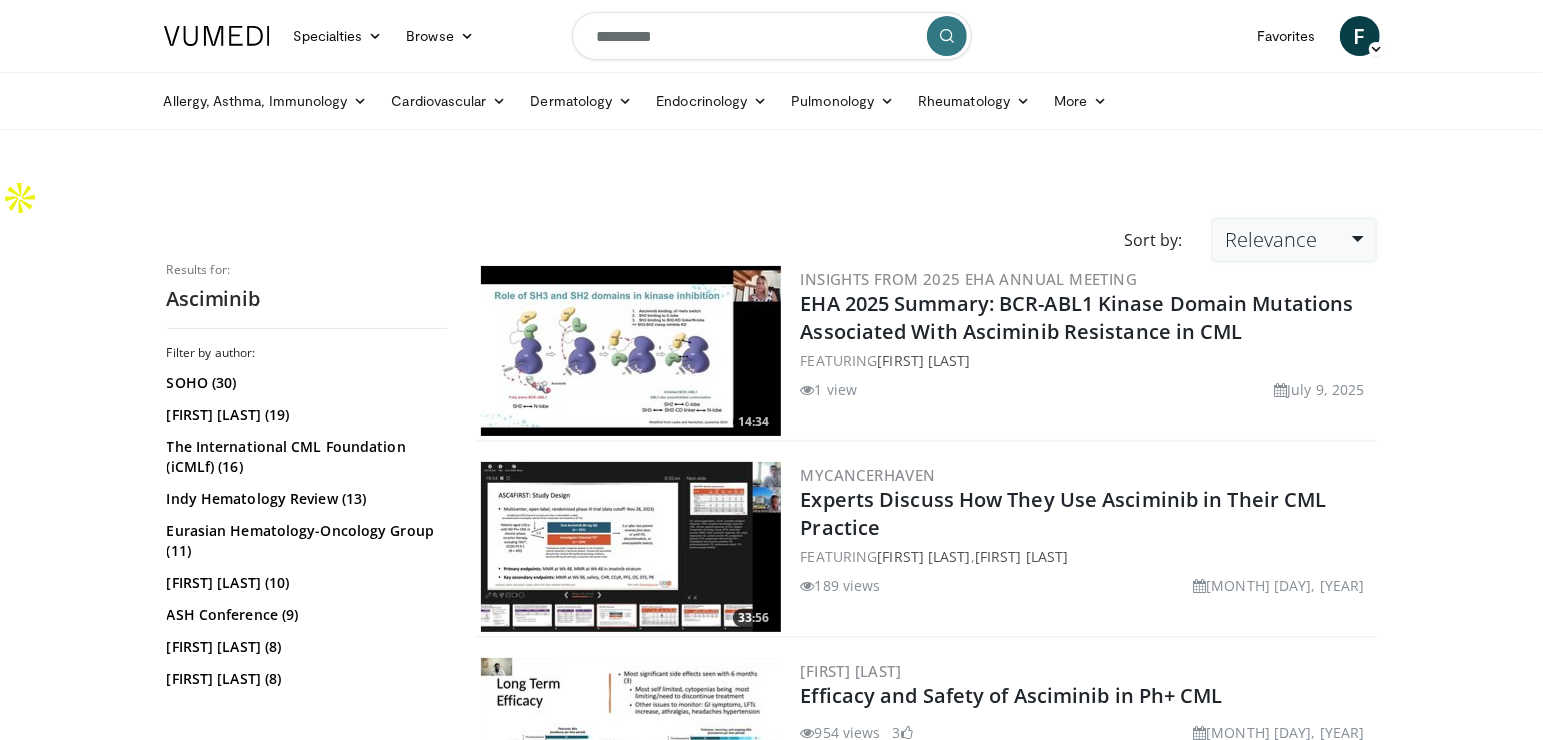 click on "Relevance" at bounding box center (1271, 239) 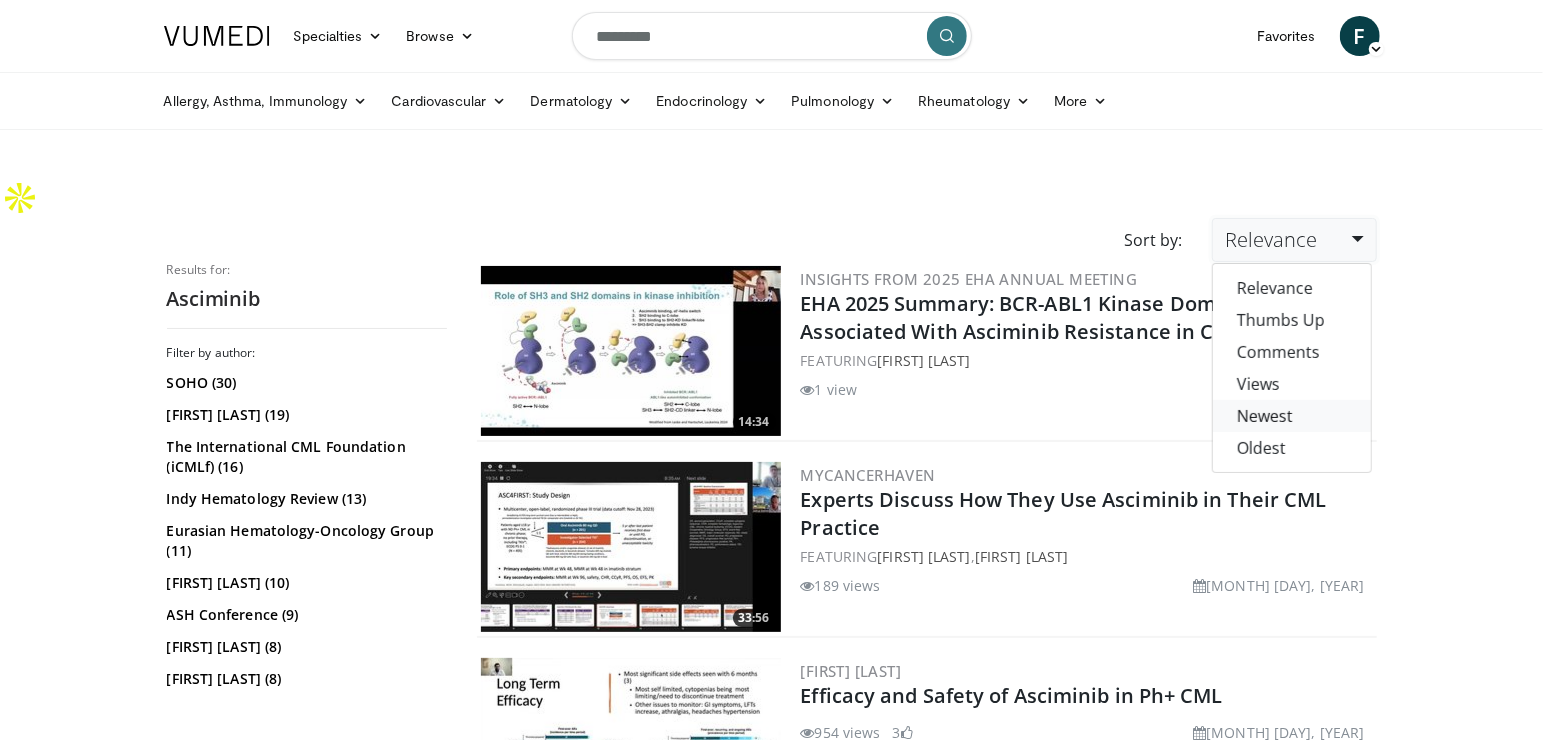 click on "Newest" at bounding box center (1292, 416) 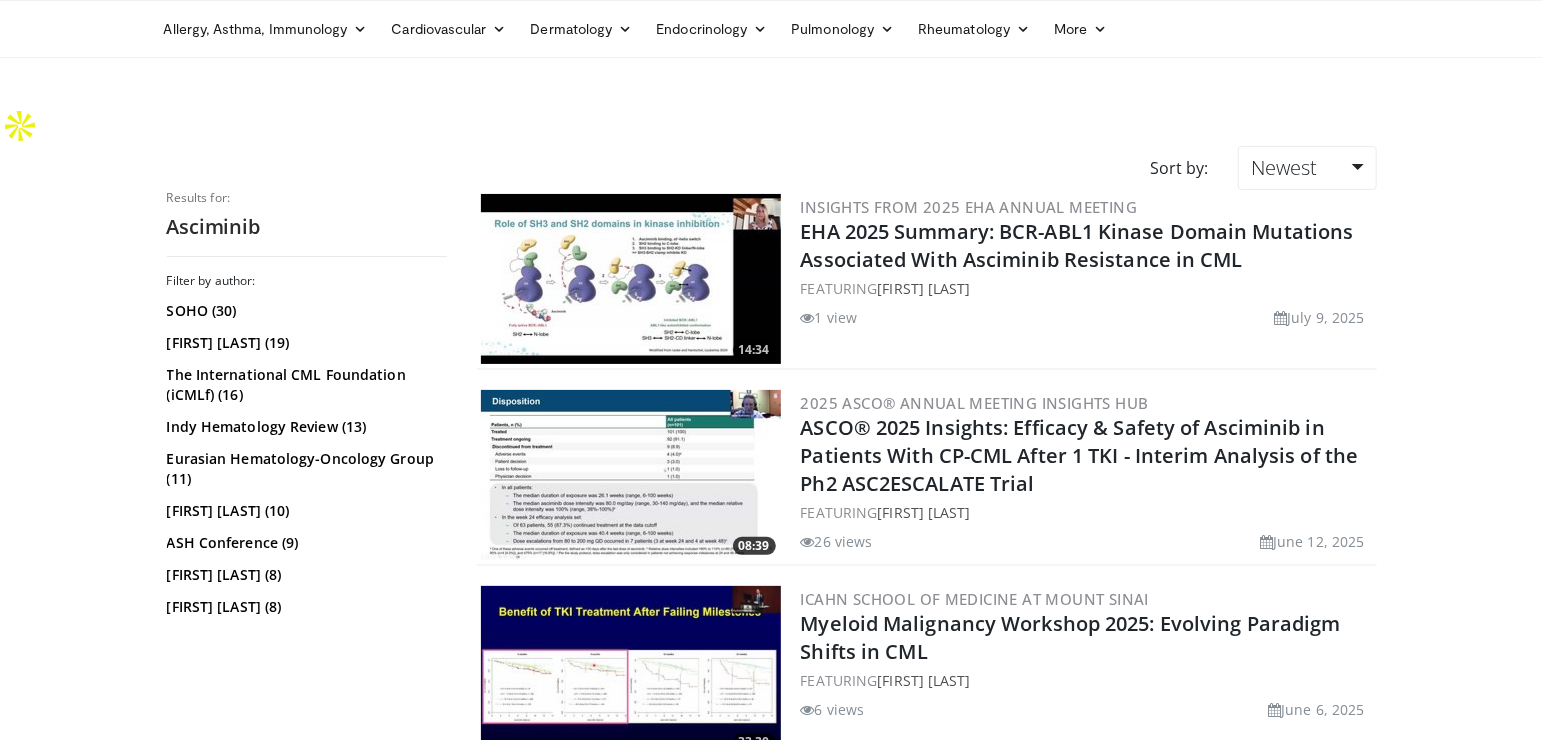 scroll, scrollTop: 0, scrollLeft: 0, axis: both 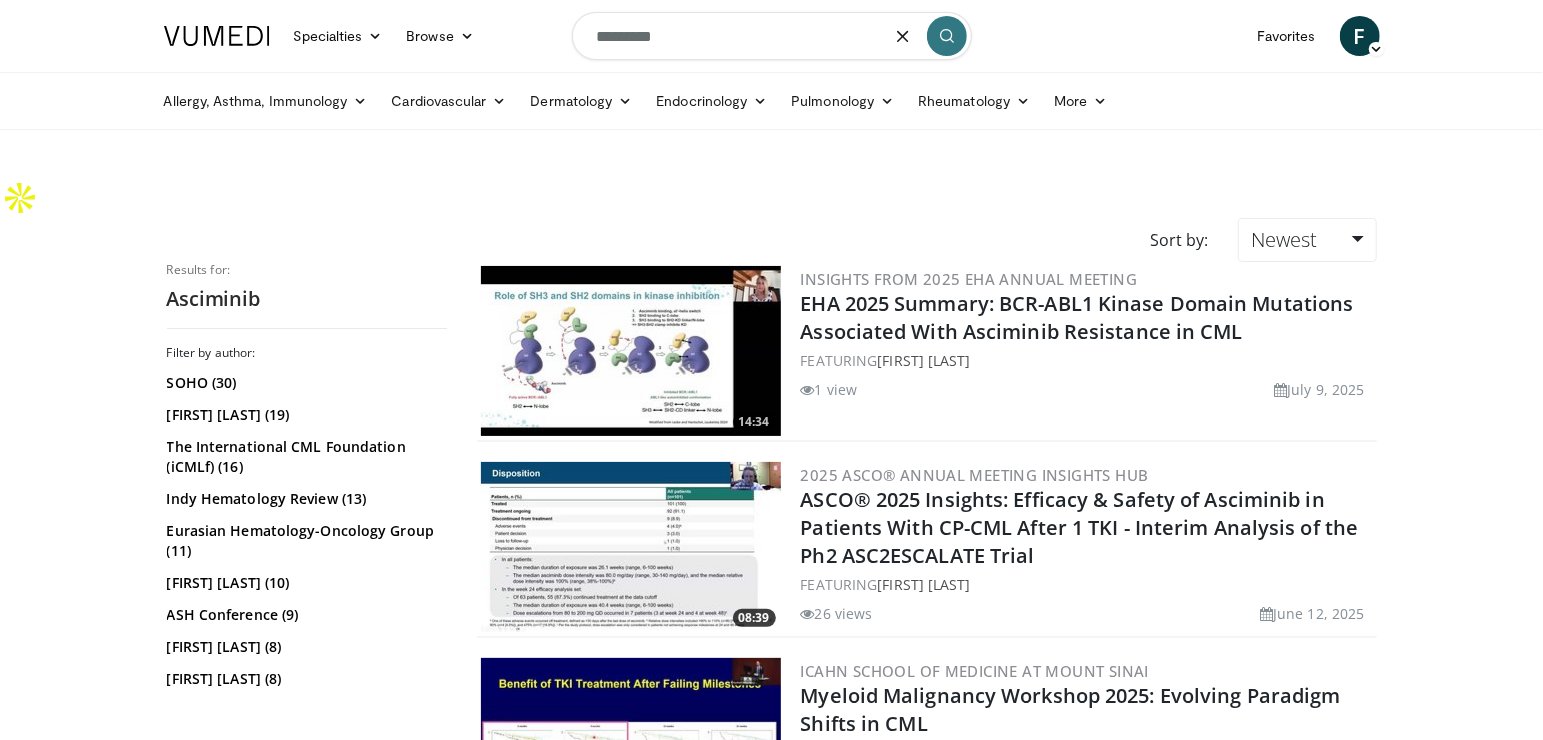click on "*********" at bounding box center [772, 36] 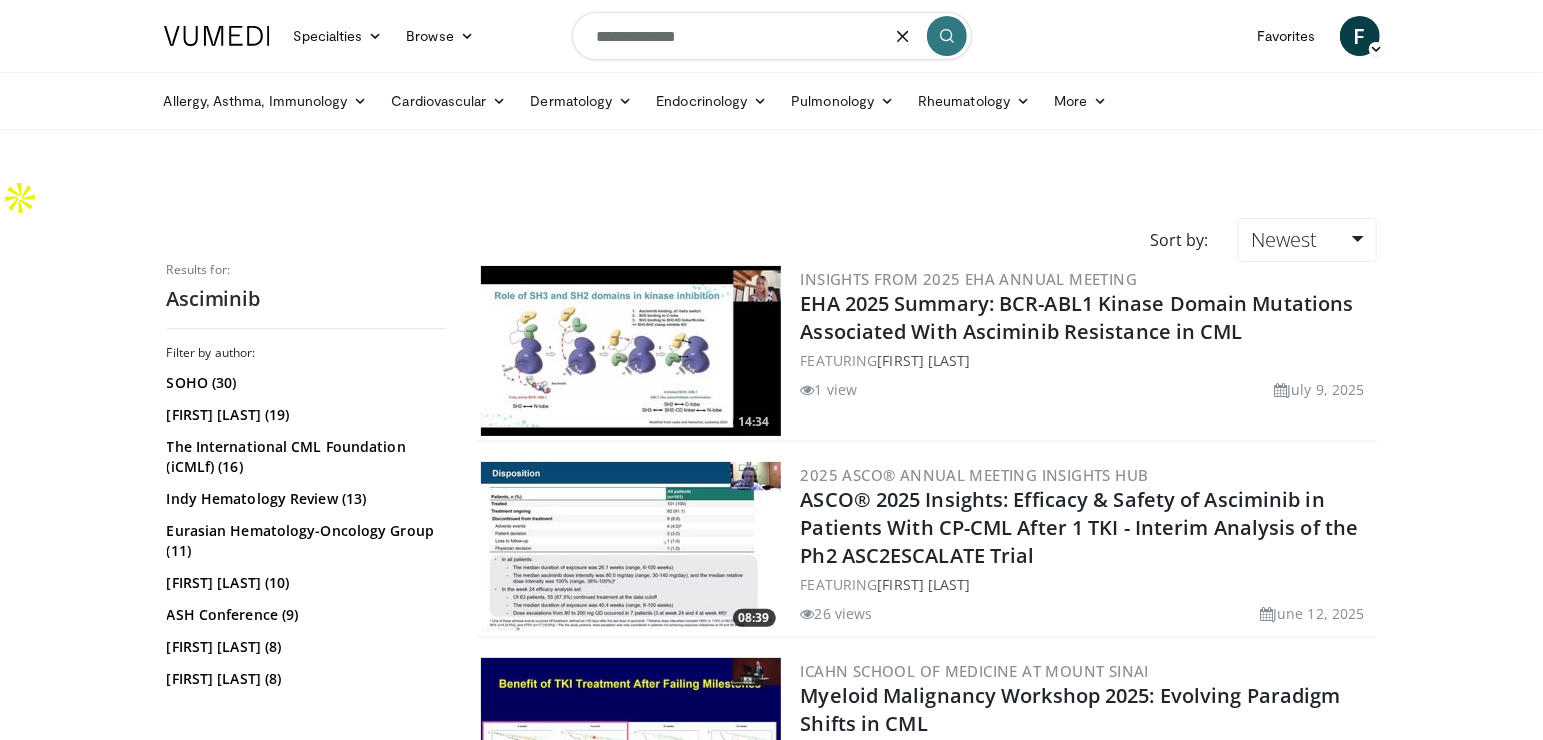 type on "**********" 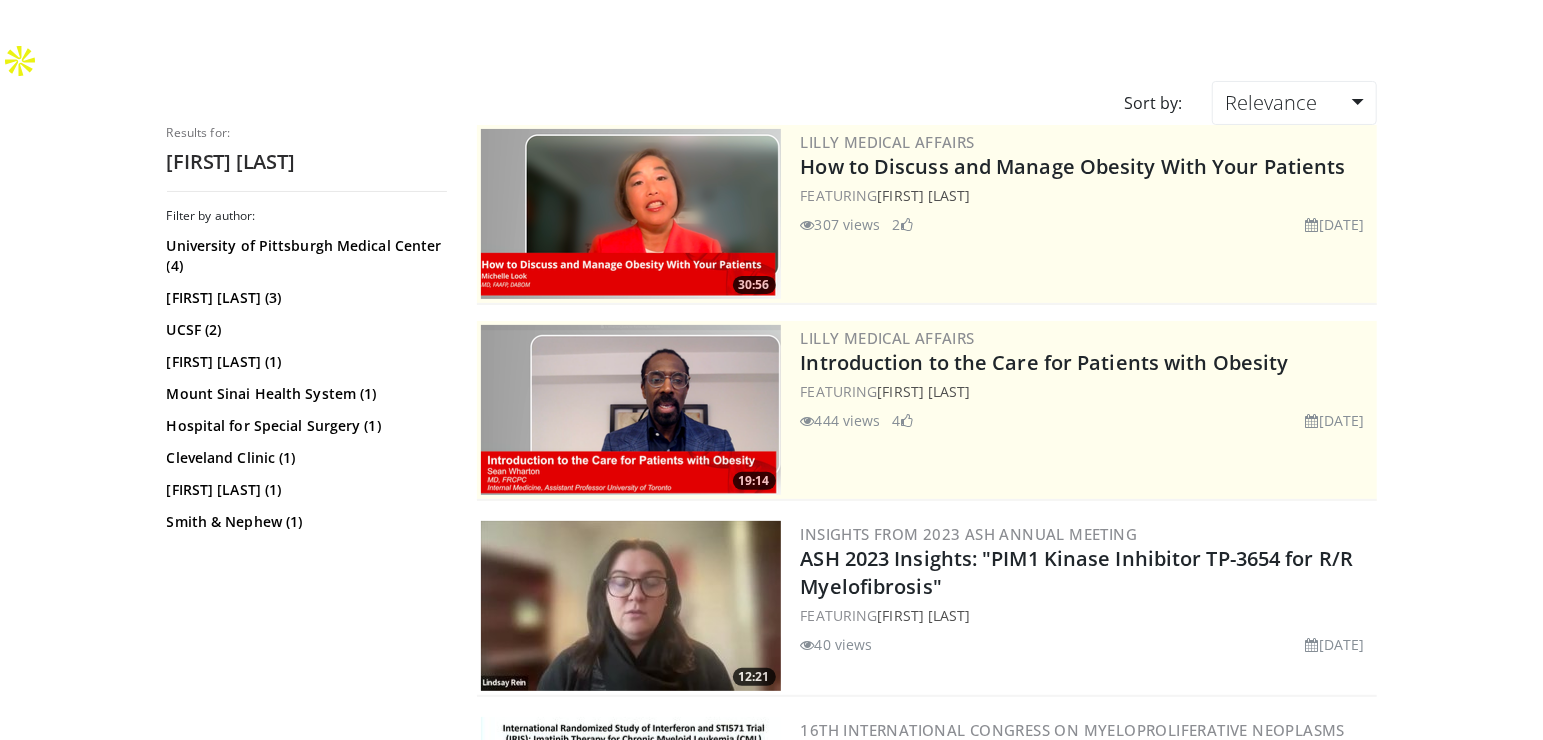 scroll, scrollTop: 0, scrollLeft: 0, axis: both 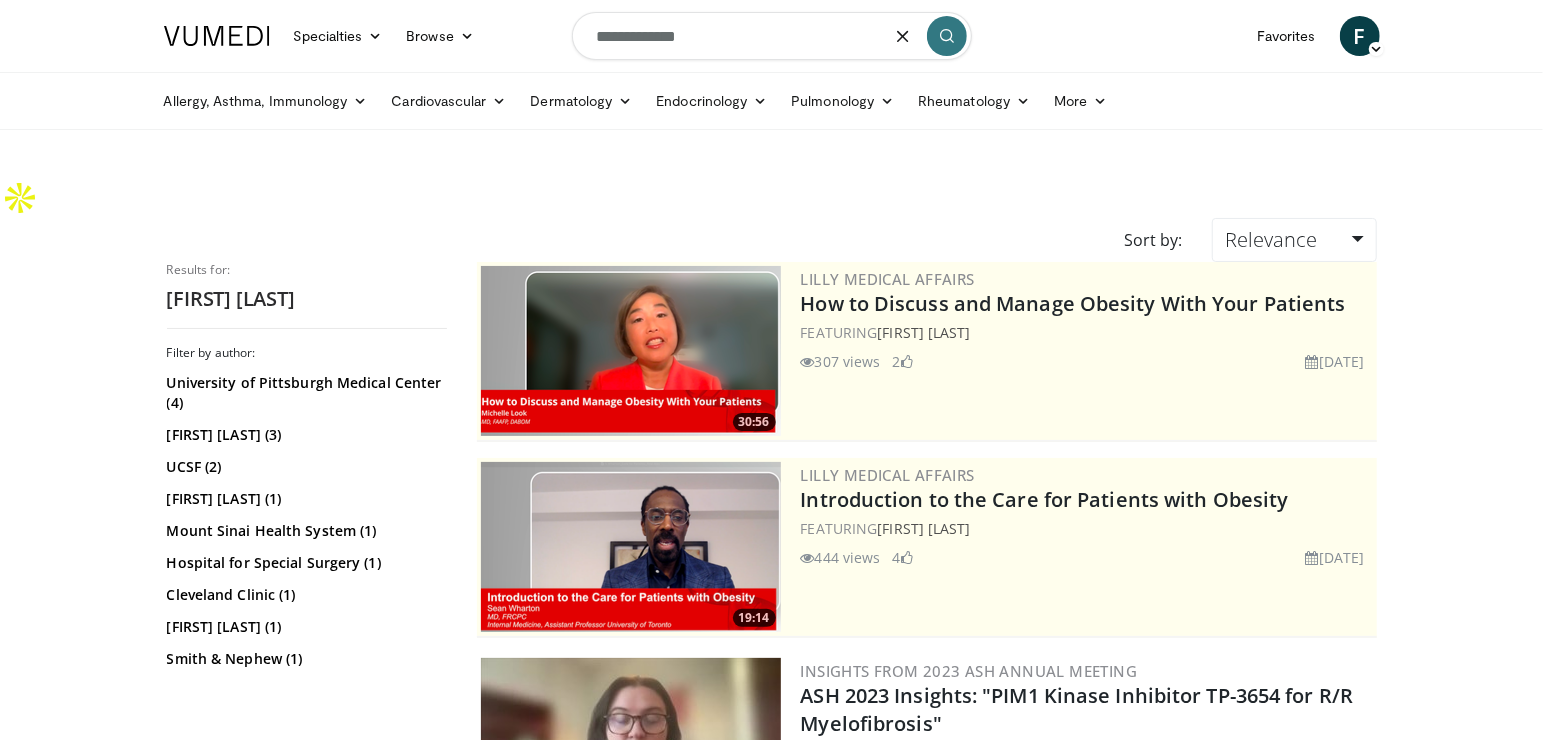 drag, startPoint x: 722, startPoint y: 39, endPoint x: 510, endPoint y: 36, distance: 212.02122 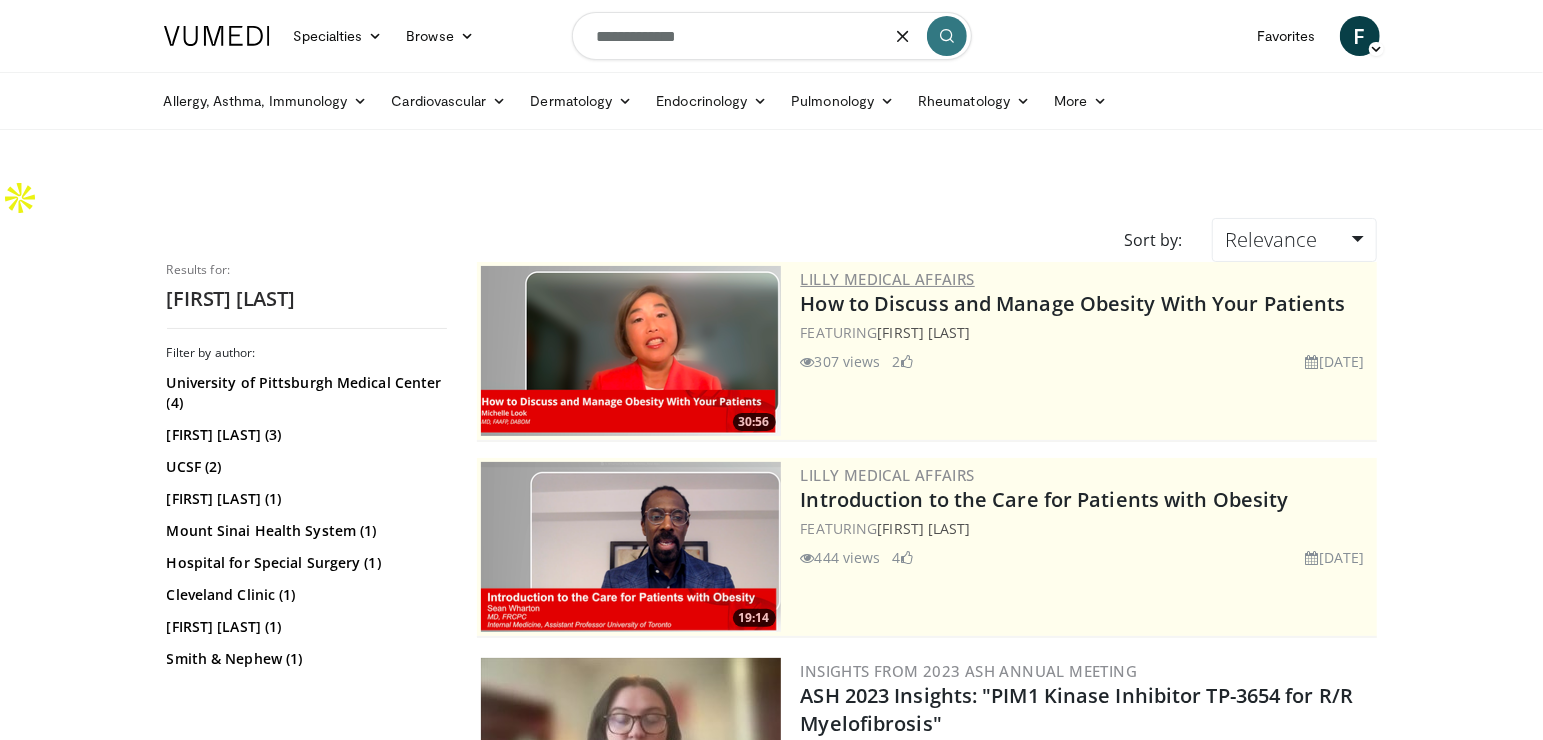 type on "**********" 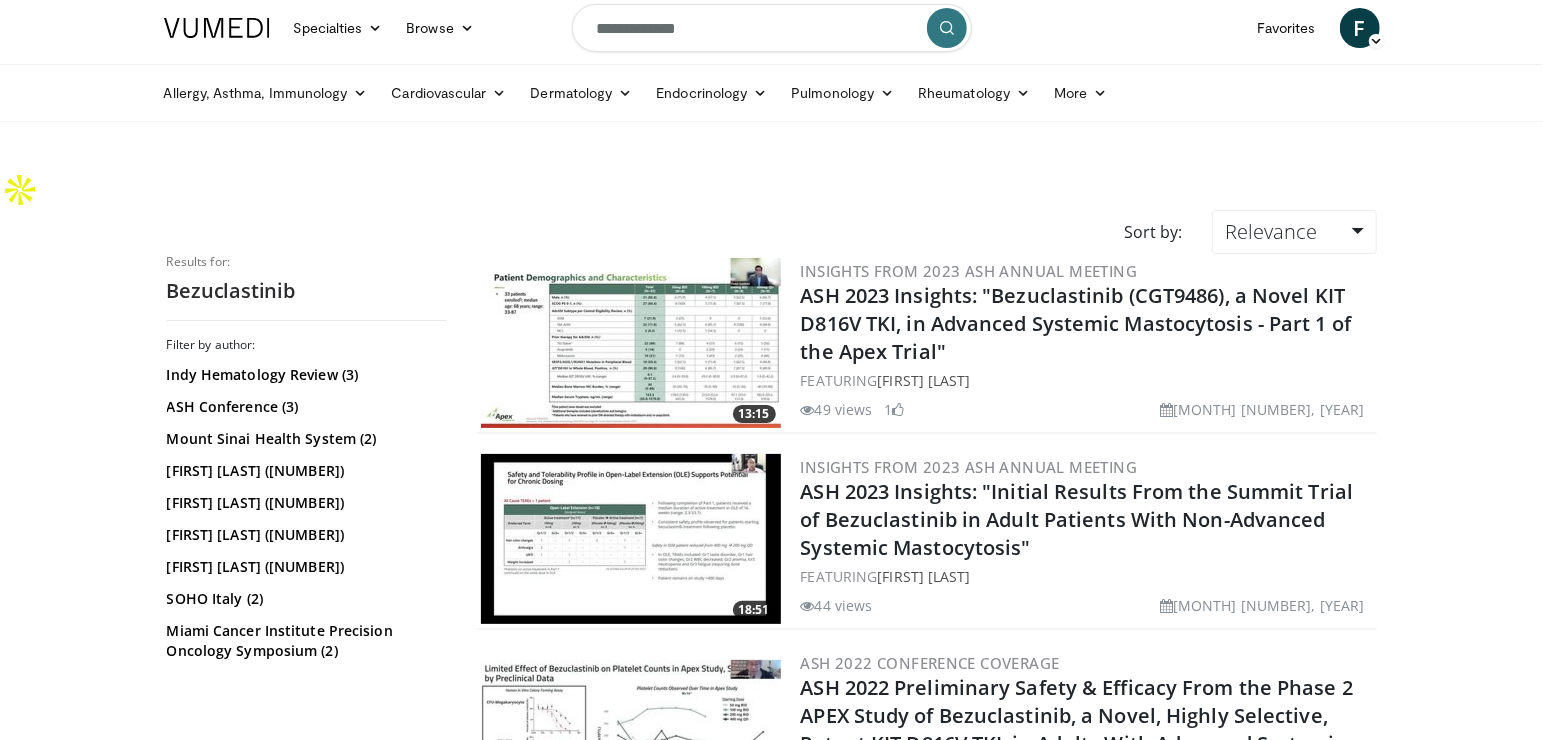 scroll, scrollTop: 0, scrollLeft: 0, axis: both 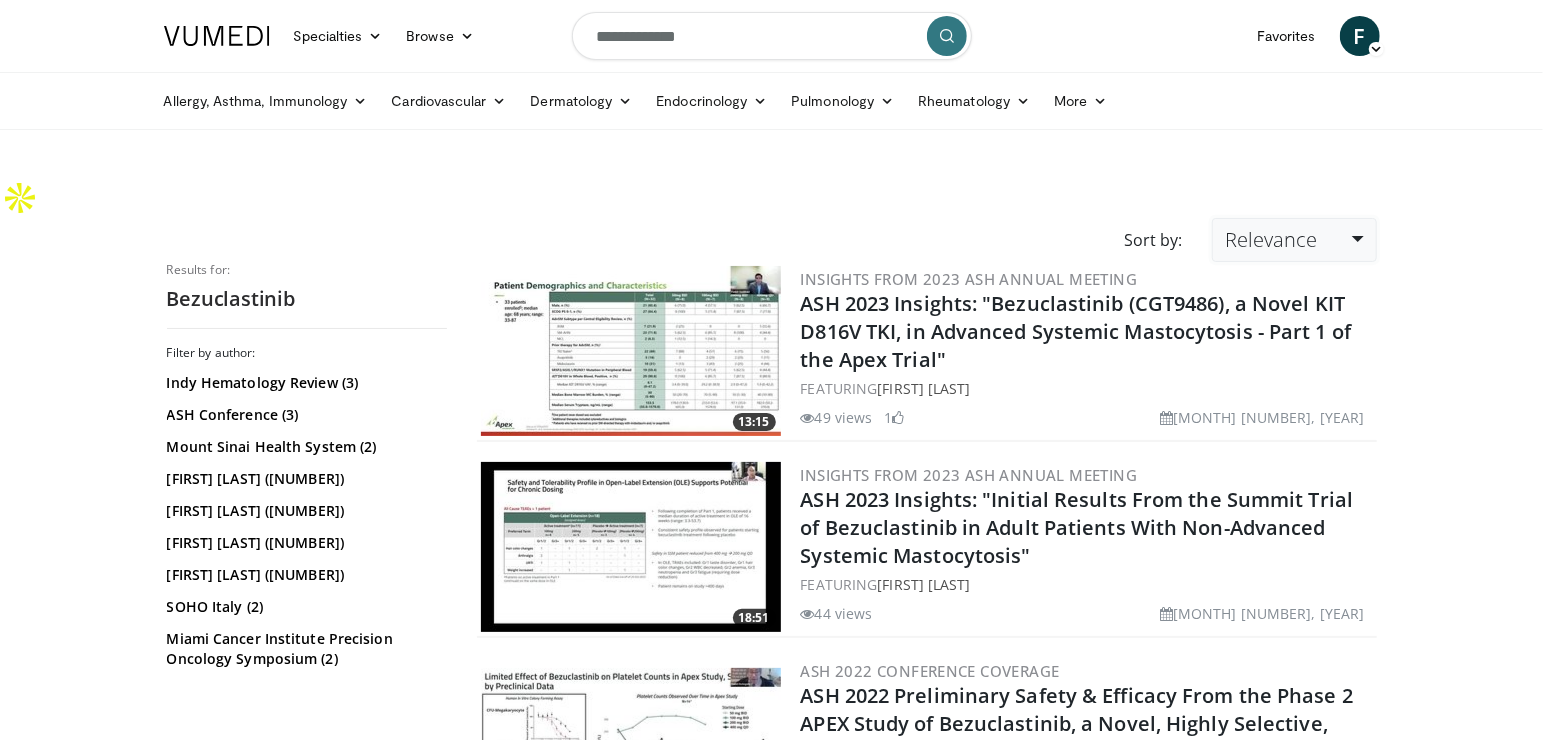 click on "Relevance" at bounding box center (1271, 239) 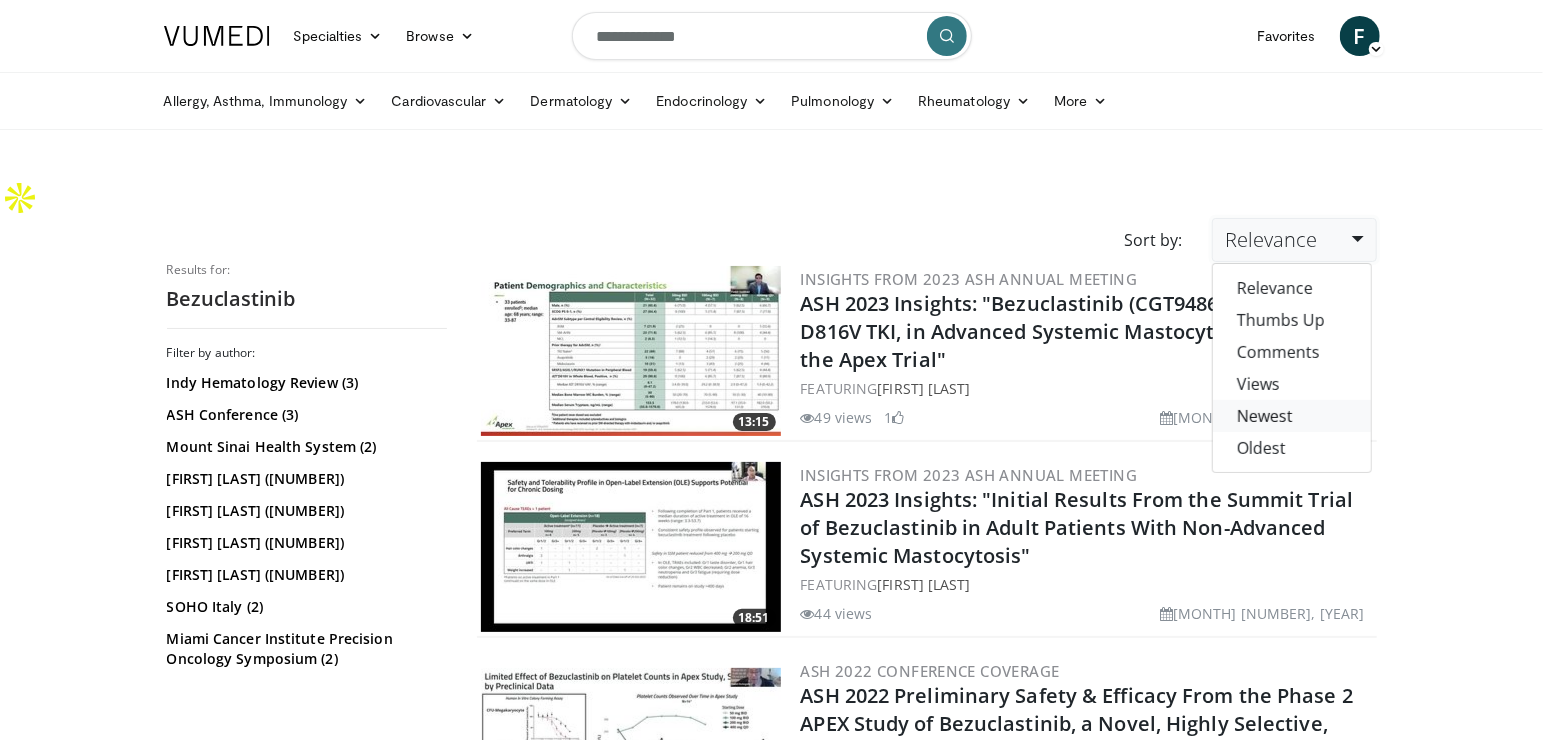 click on "Newest" at bounding box center (1292, 416) 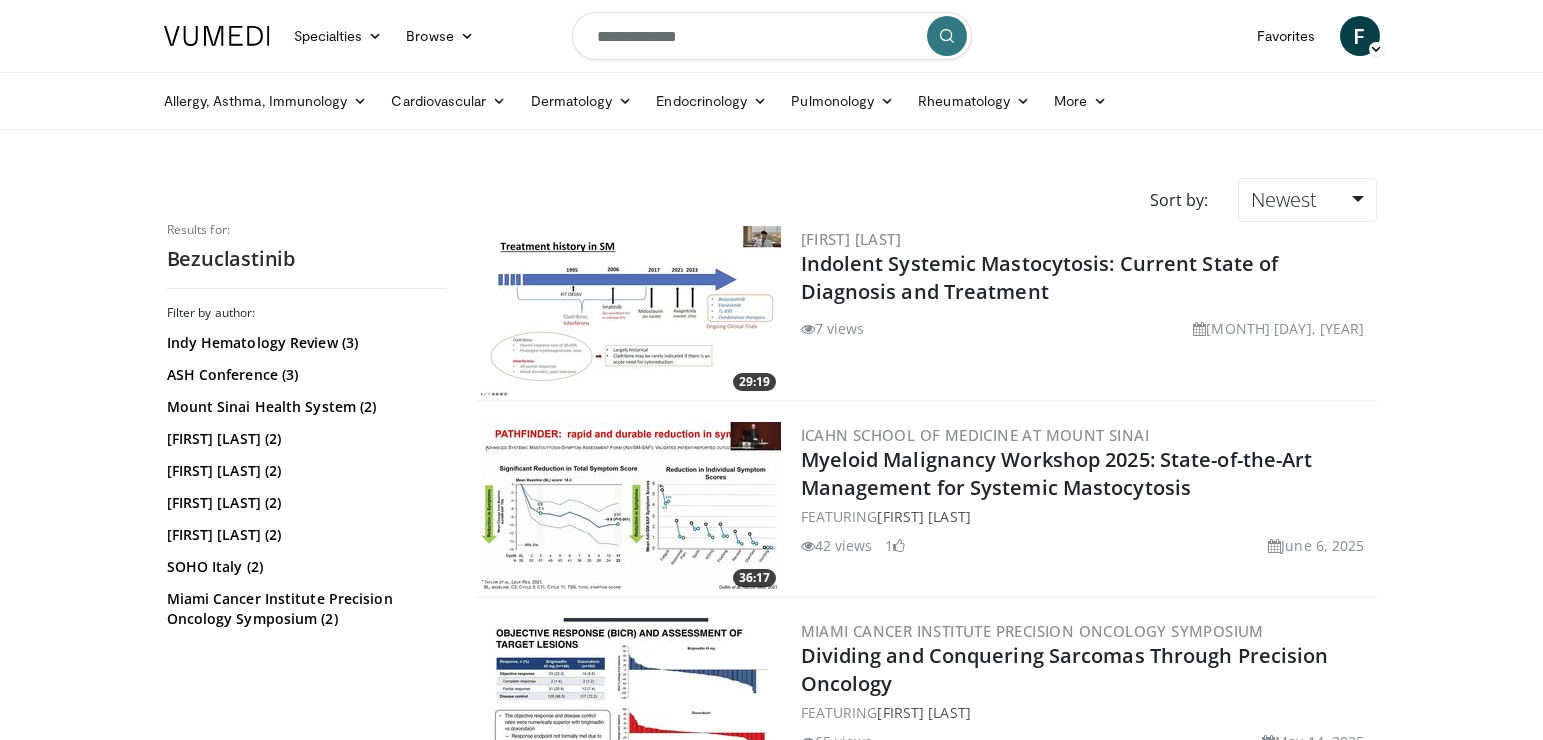 scroll, scrollTop: 0, scrollLeft: 0, axis: both 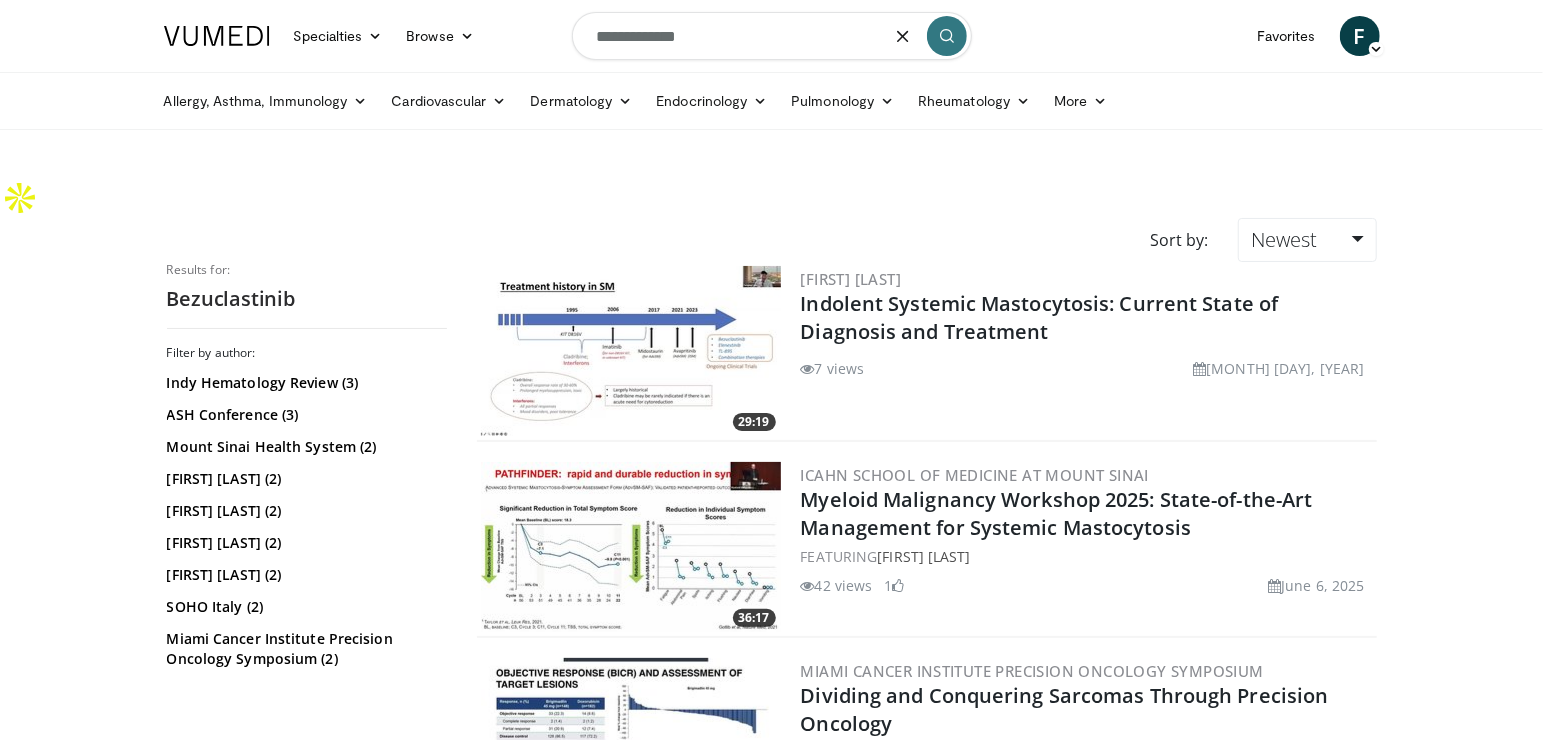 click on "**********" at bounding box center (772, 36) 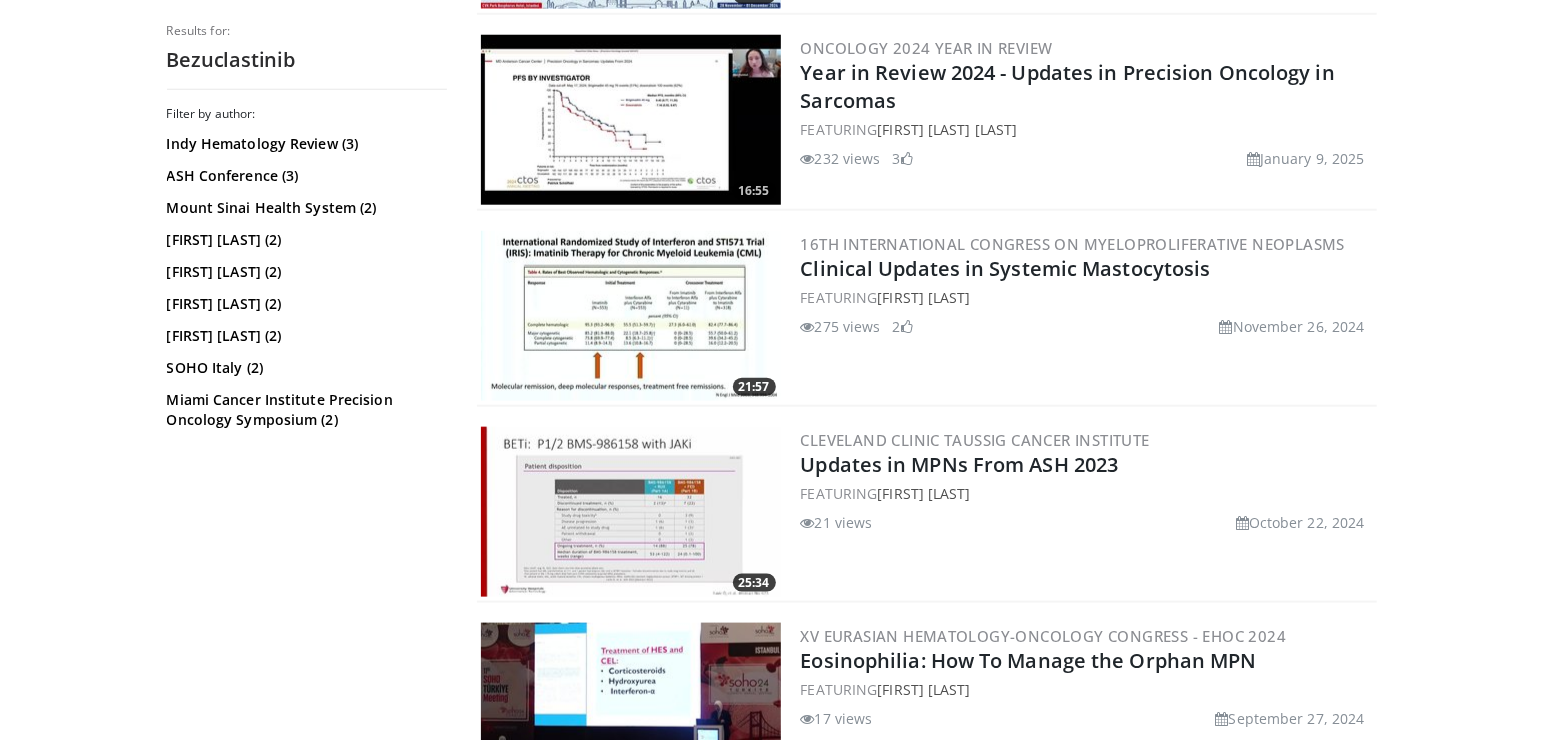scroll, scrollTop: 1215, scrollLeft: 0, axis: vertical 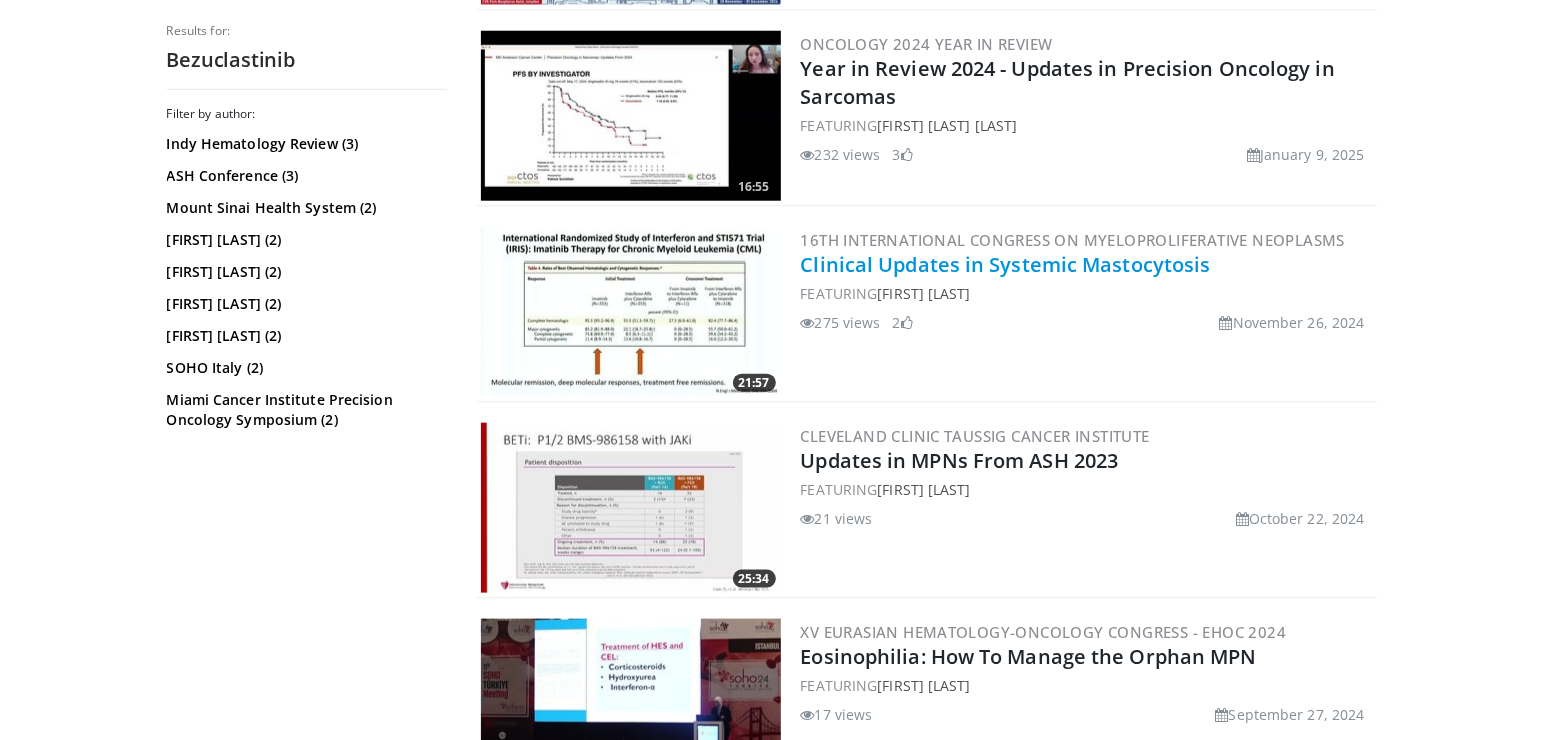 click on "Clinical Updates in Systemic Mastocytosis" at bounding box center (1006, 264) 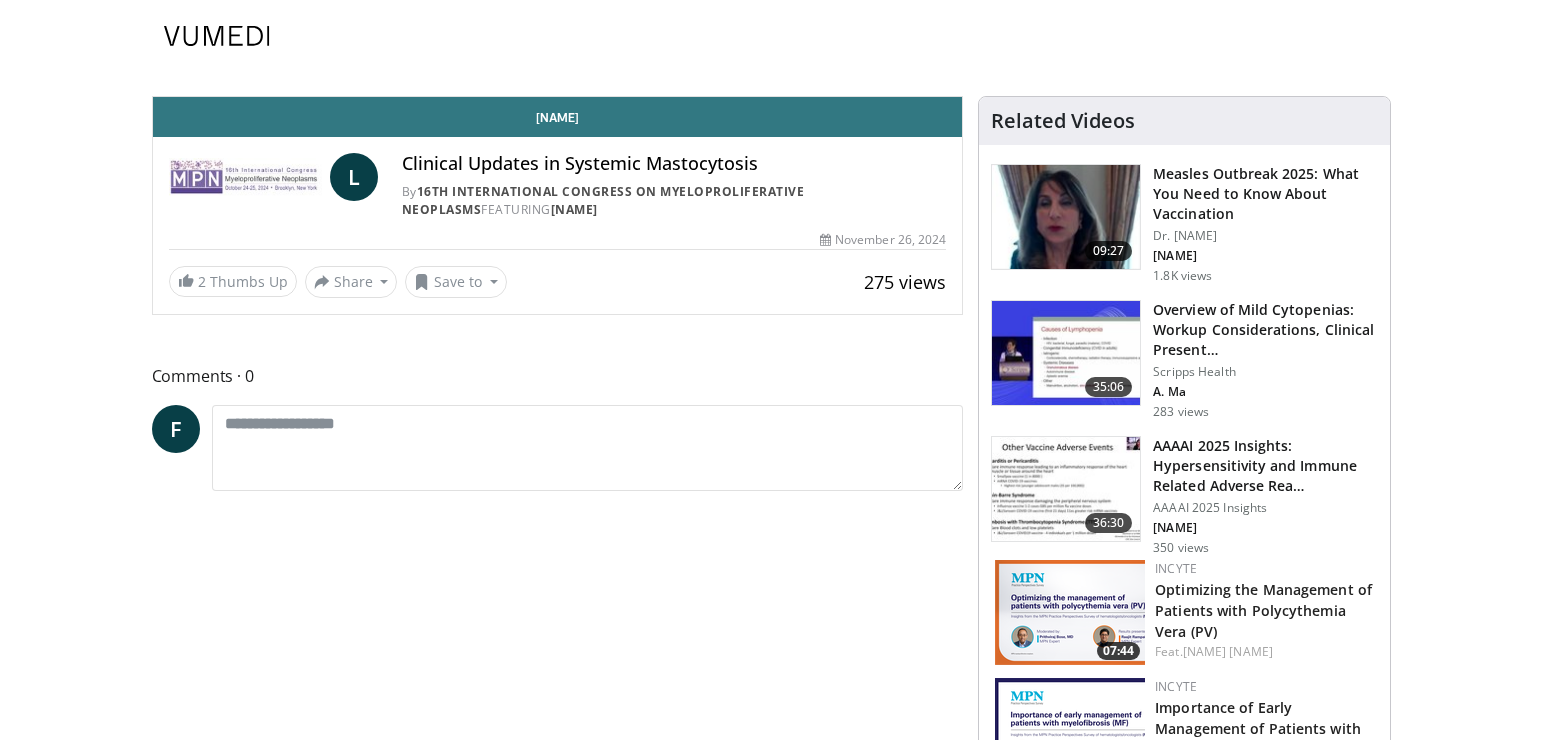 scroll, scrollTop: 0, scrollLeft: 0, axis: both 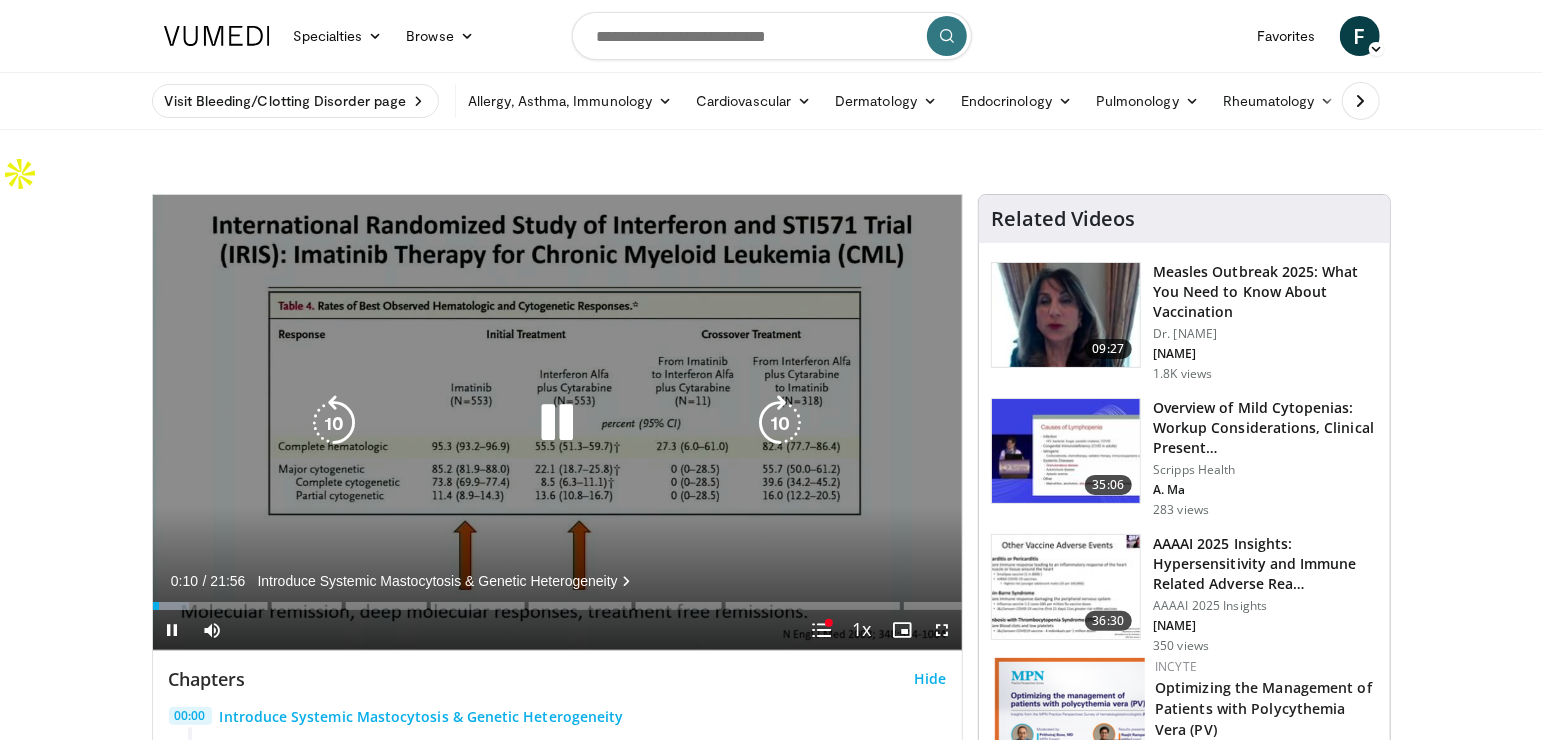 click at bounding box center (557, 423) 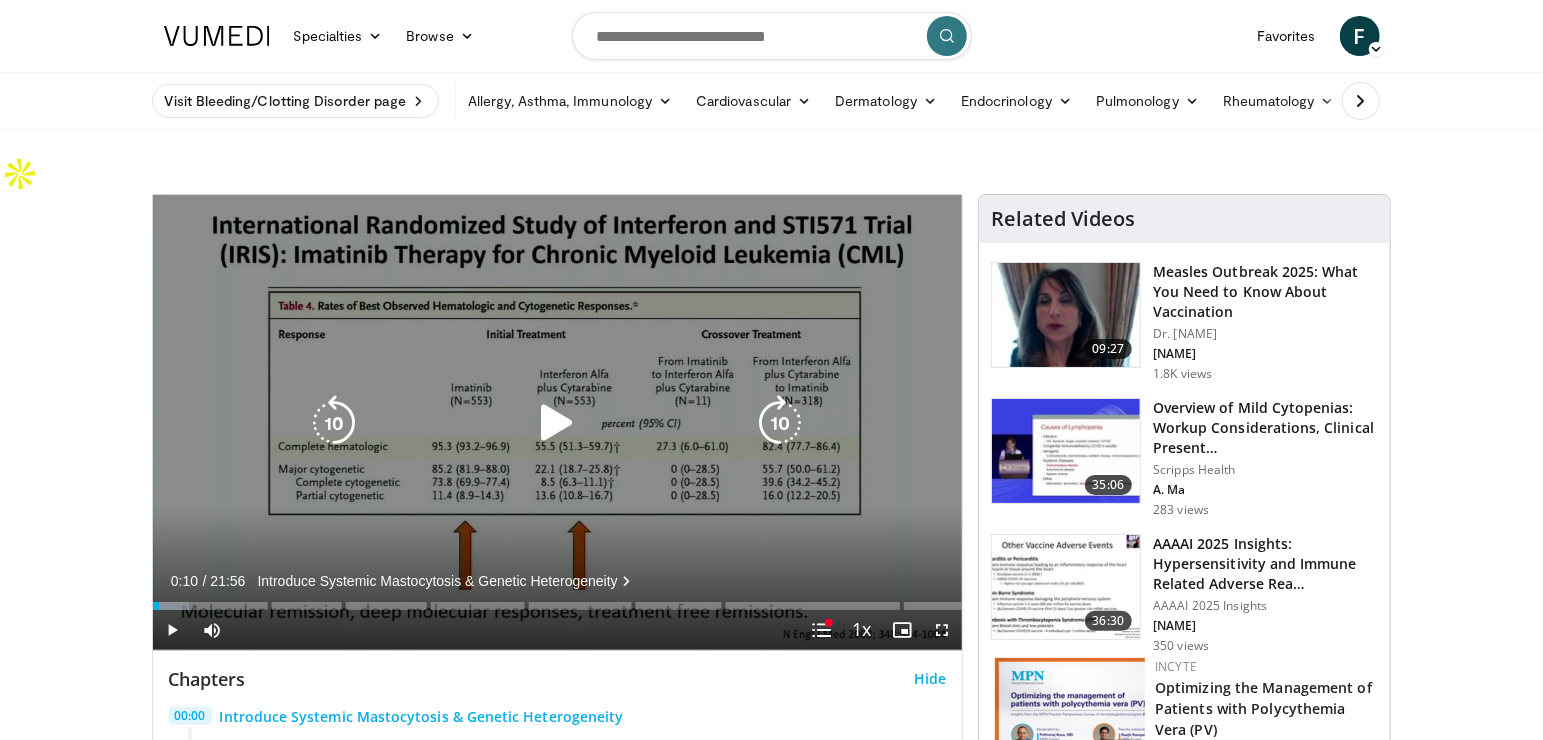 click at bounding box center (557, 423) 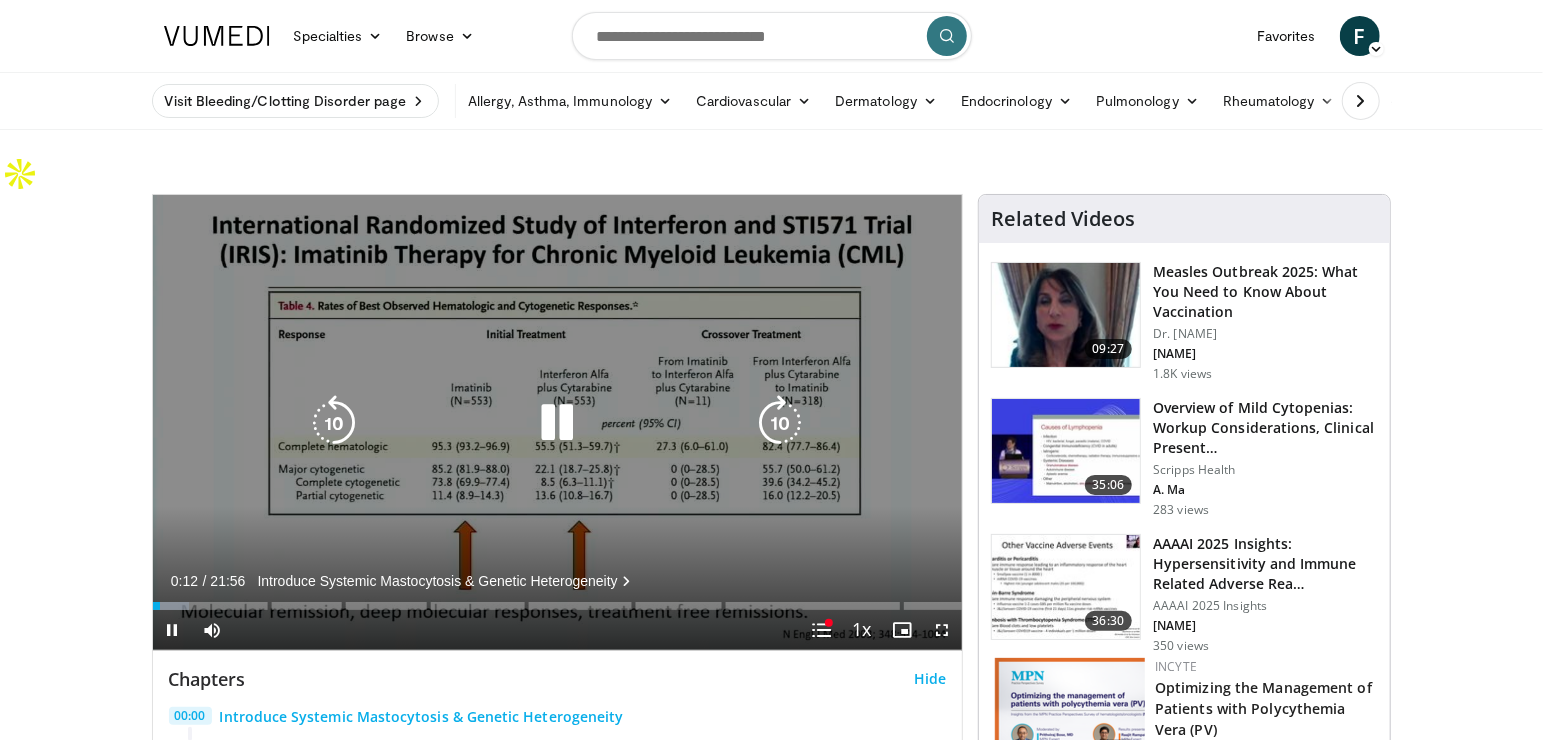 type 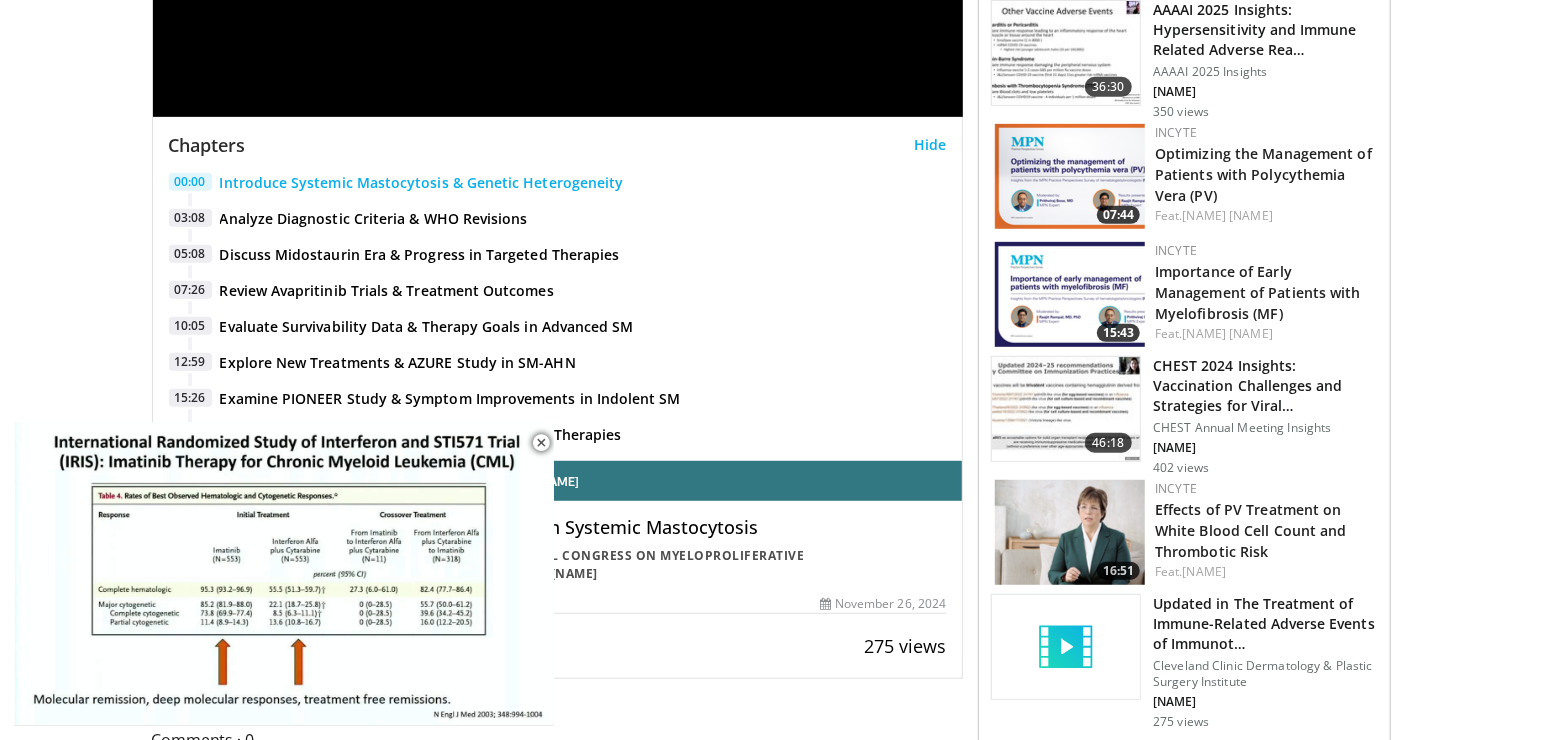 scroll, scrollTop: 437, scrollLeft: 0, axis: vertical 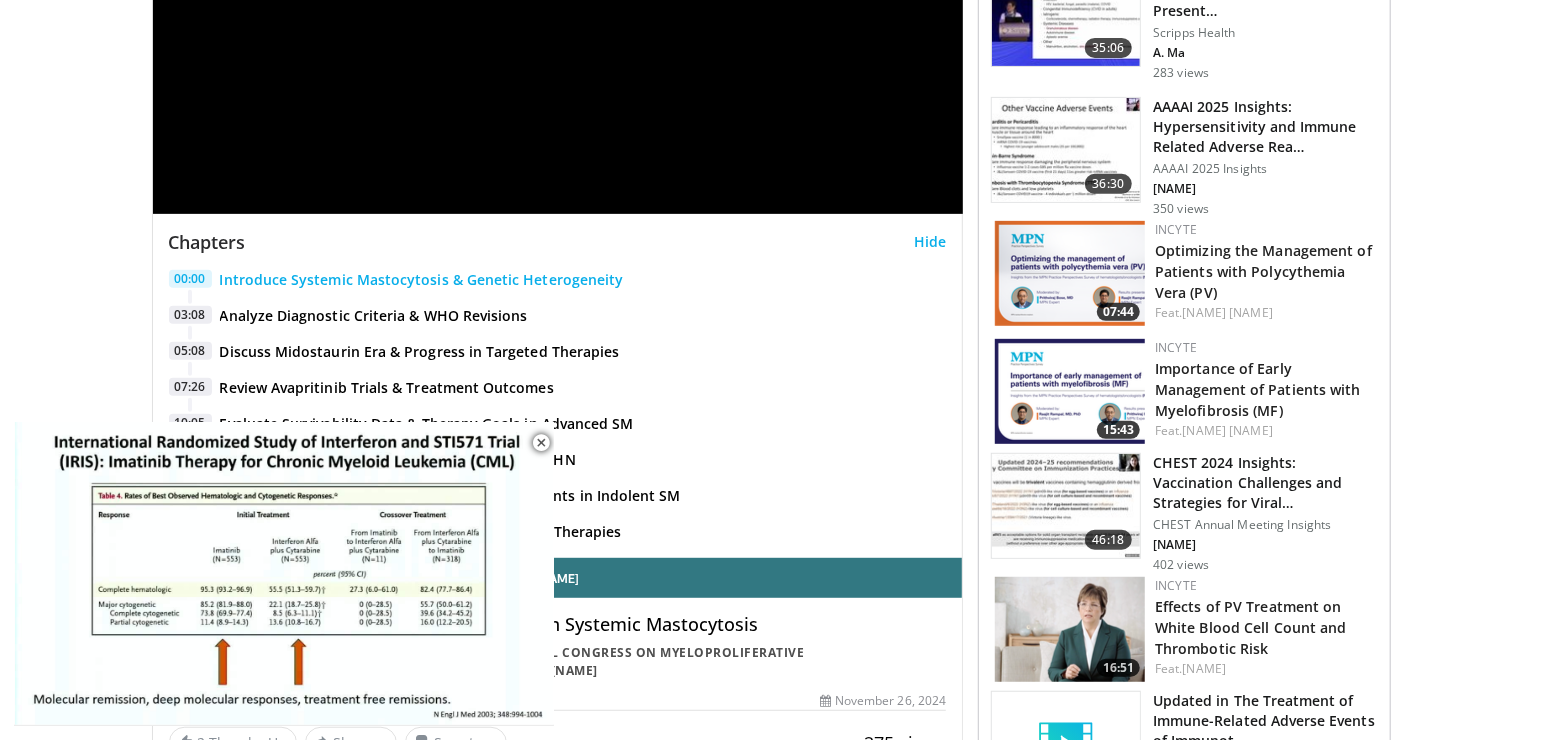 click on "Hide" at bounding box center [930, 242] 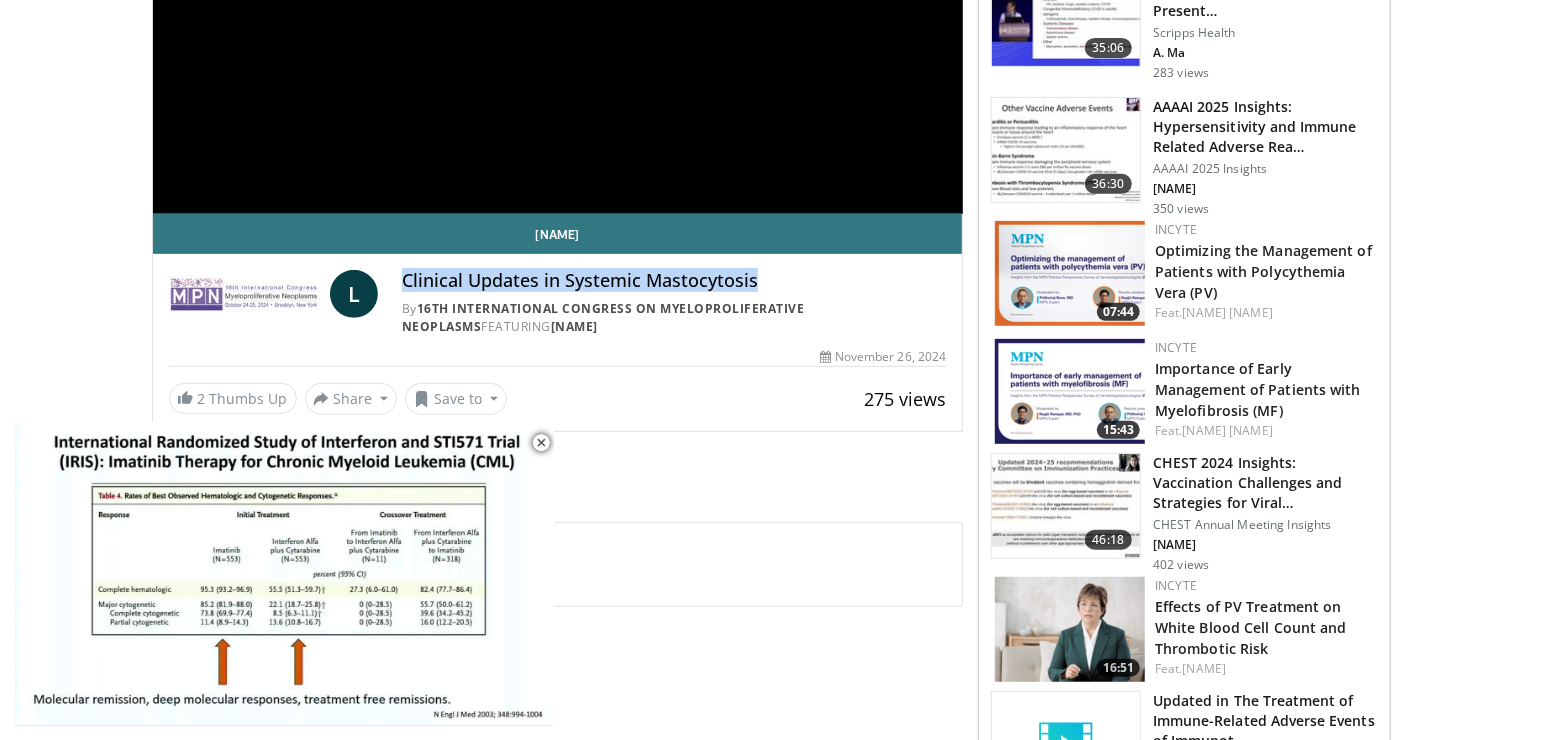 drag, startPoint x: 767, startPoint y: 243, endPoint x: 401, endPoint y: 238, distance: 366.03415 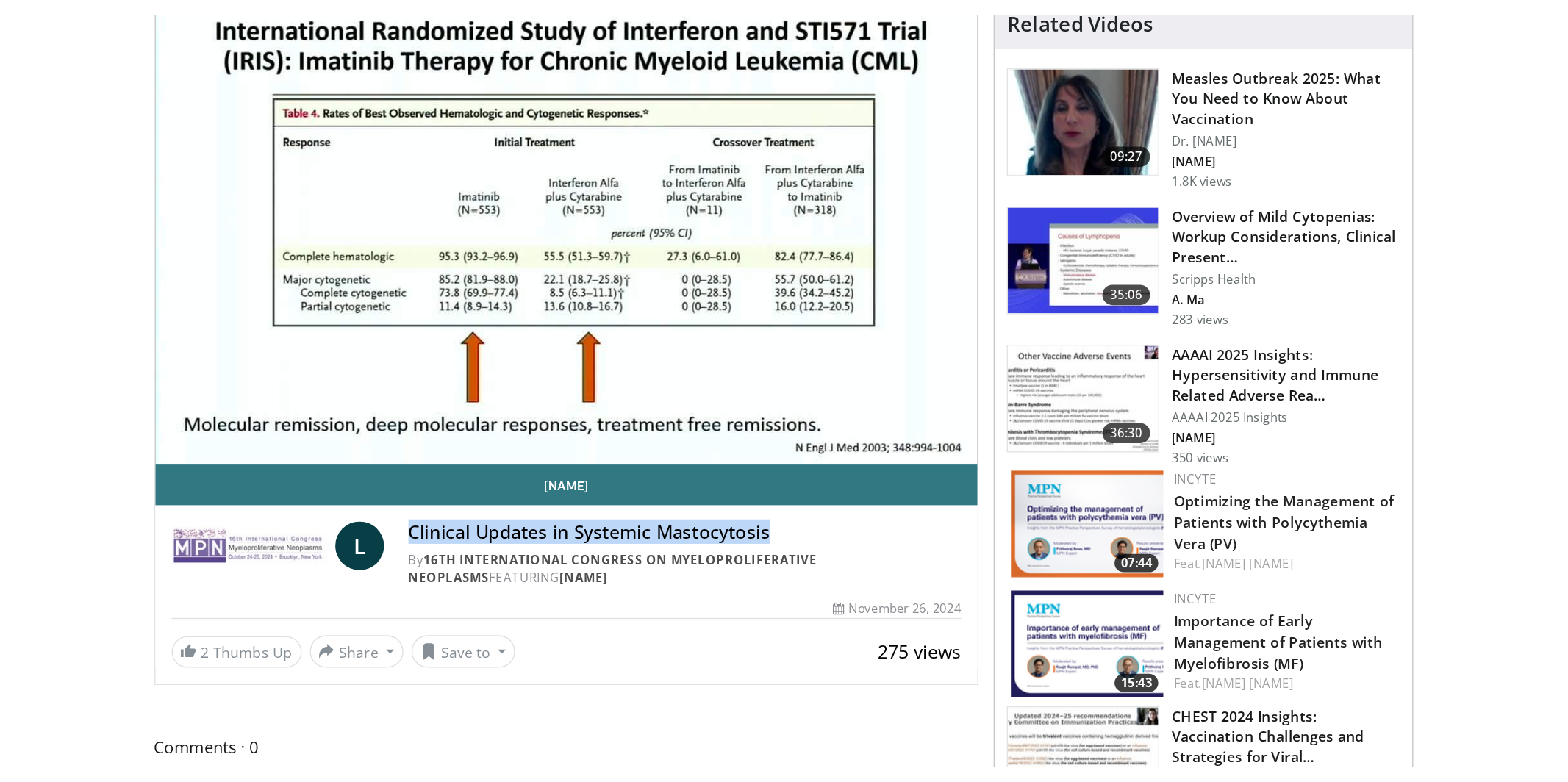 scroll, scrollTop: 153, scrollLeft: 0, axis: vertical 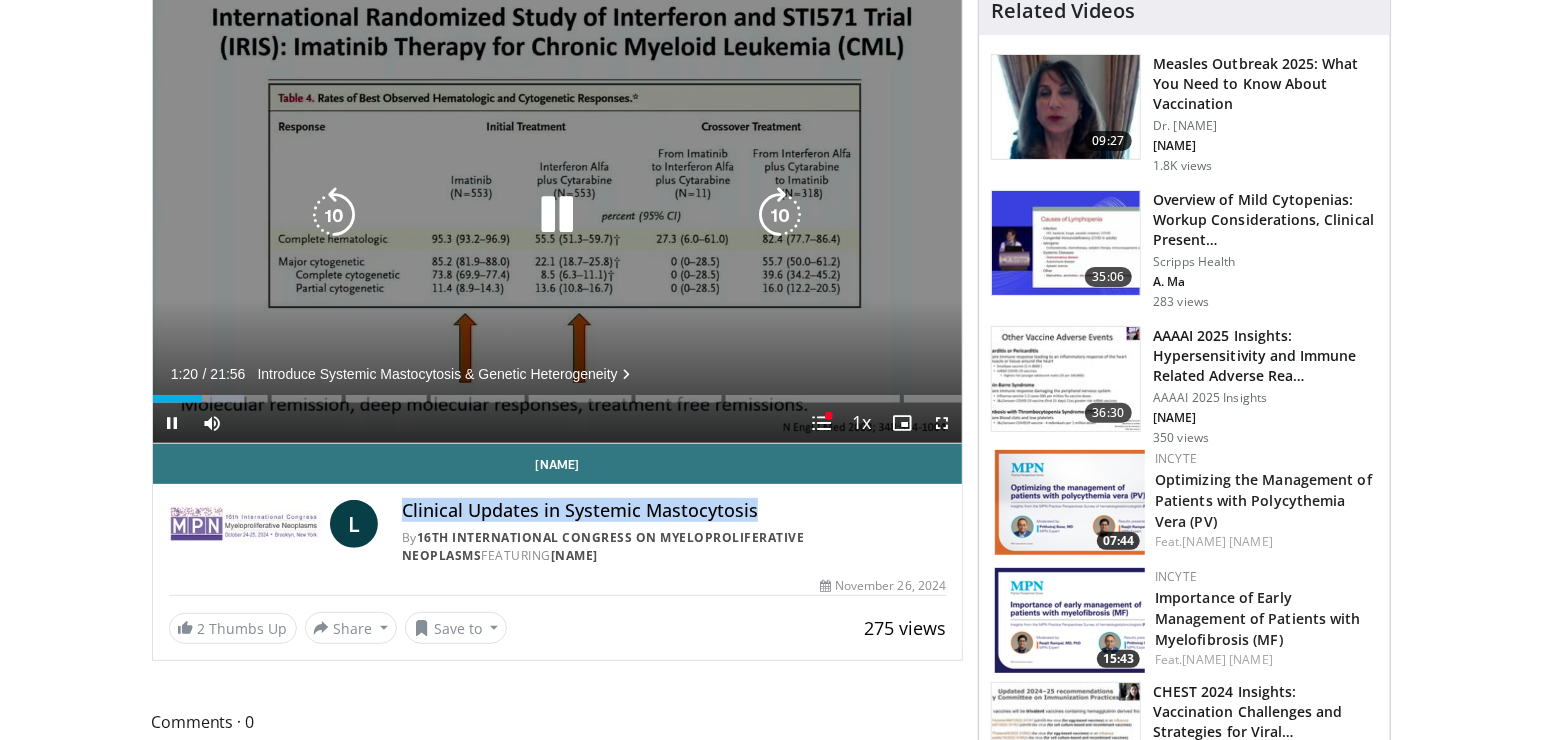 click at bounding box center (557, 215) 